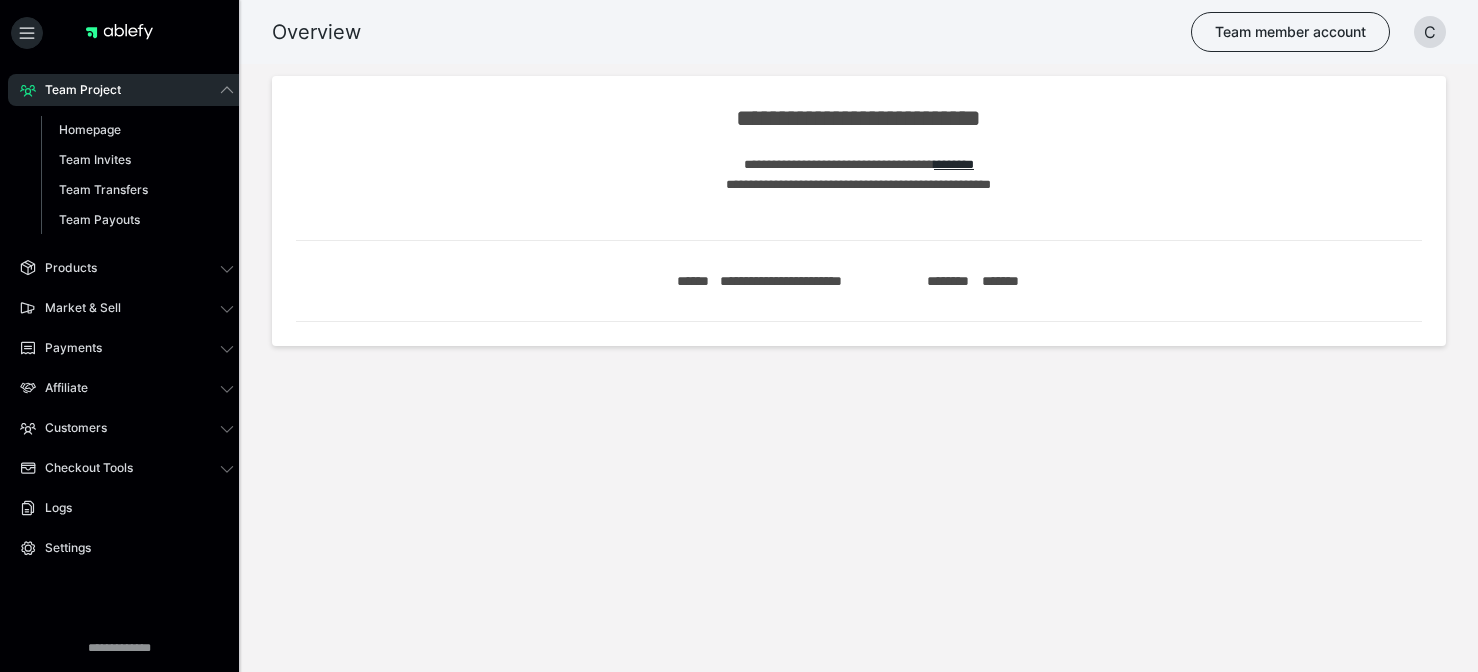scroll, scrollTop: 0, scrollLeft: 0, axis: both 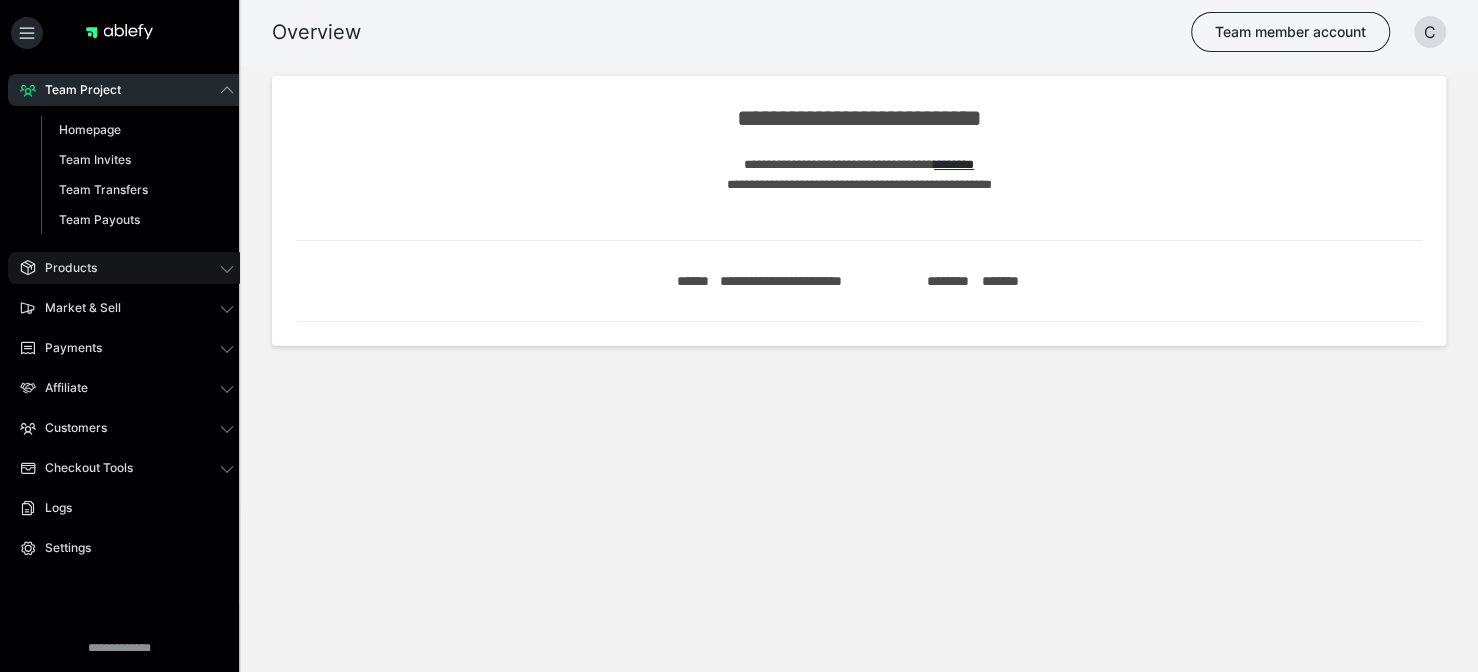 click on "Products" at bounding box center [127, 268] 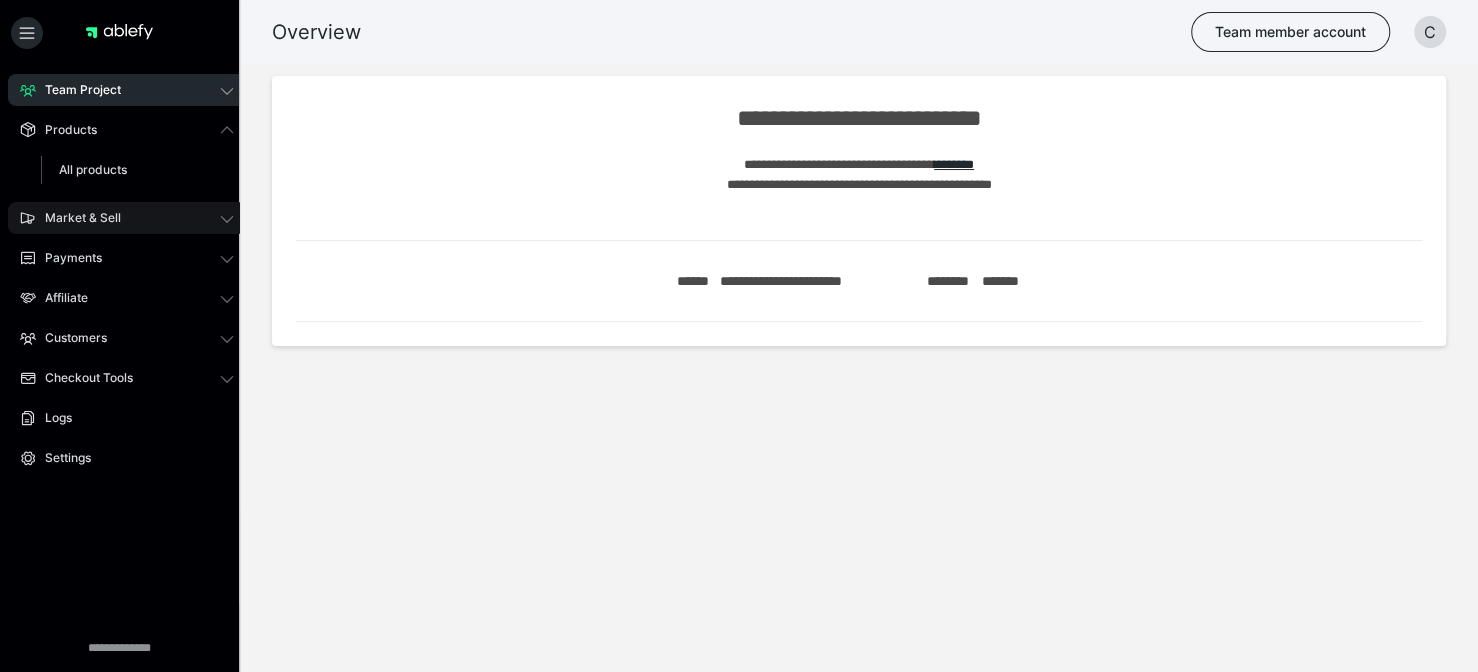 click on "Market & Sell" at bounding box center [127, 218] 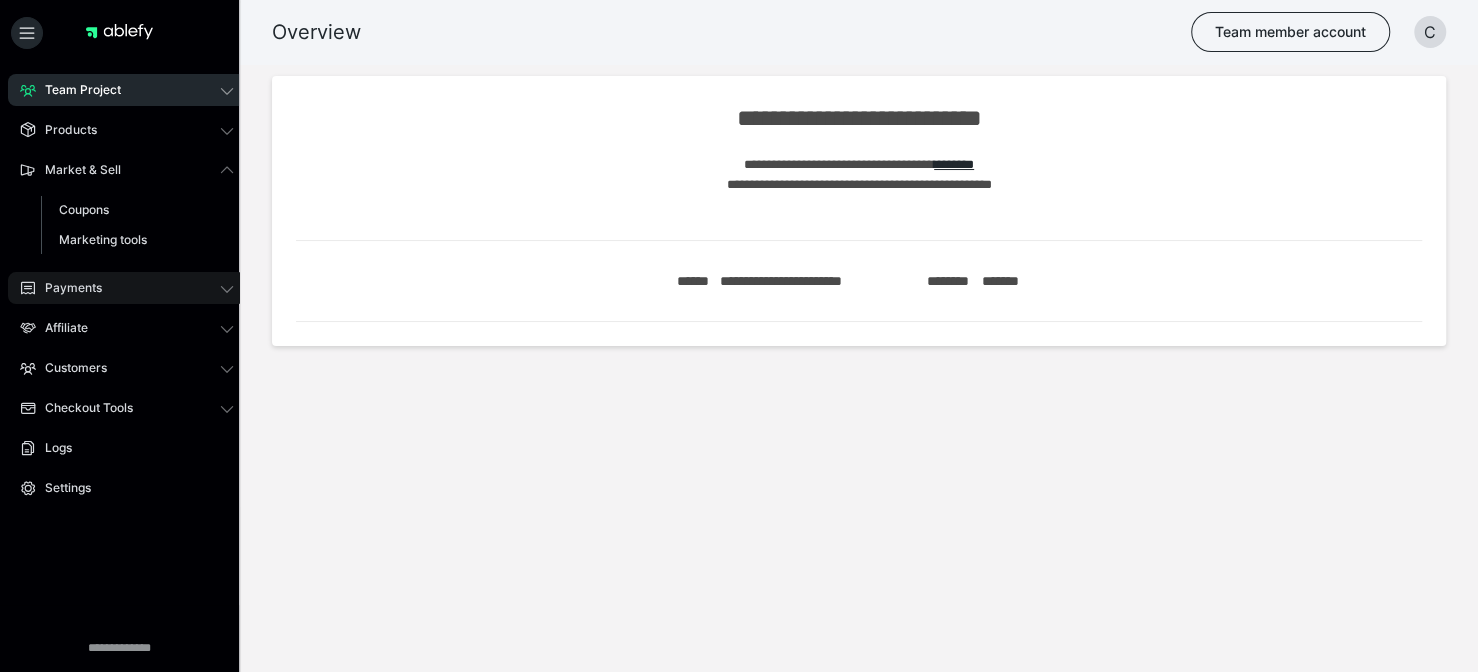 click on "Payments" at bounding box center (127, 288) 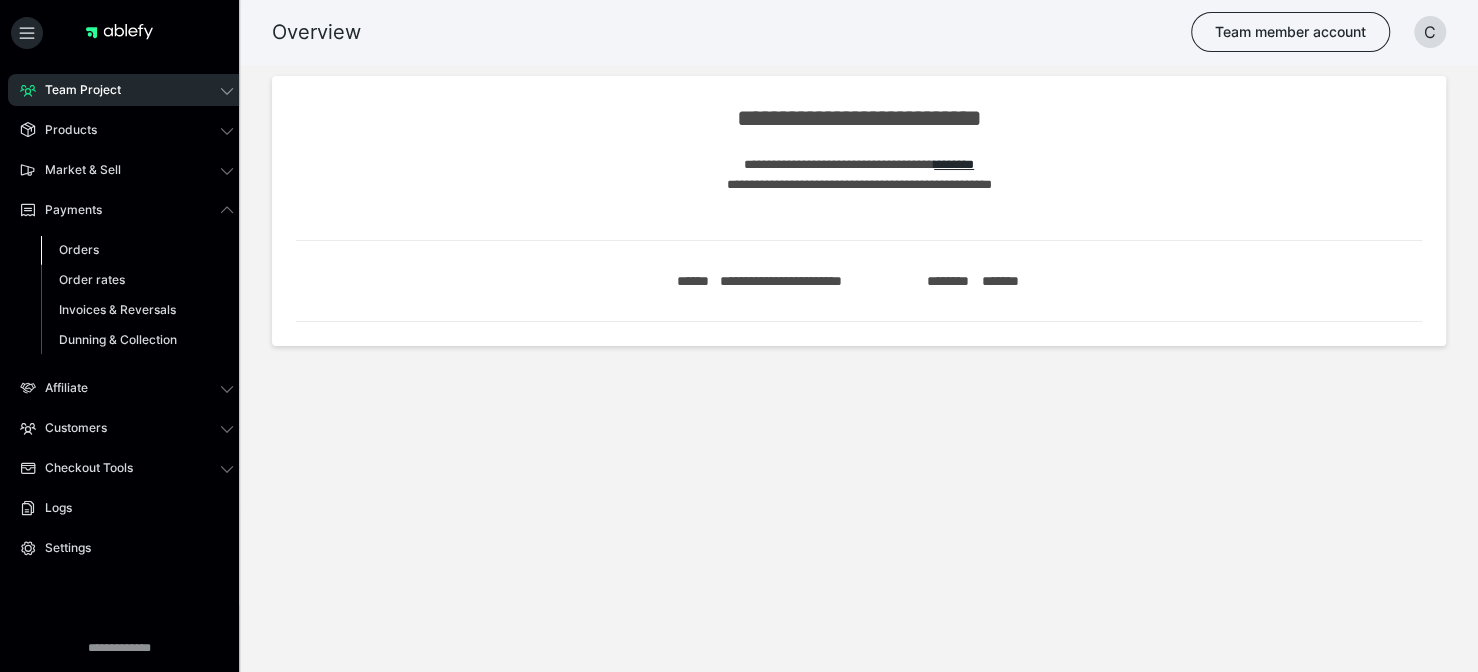 click on "Orders" at bounding box center (79, 249) 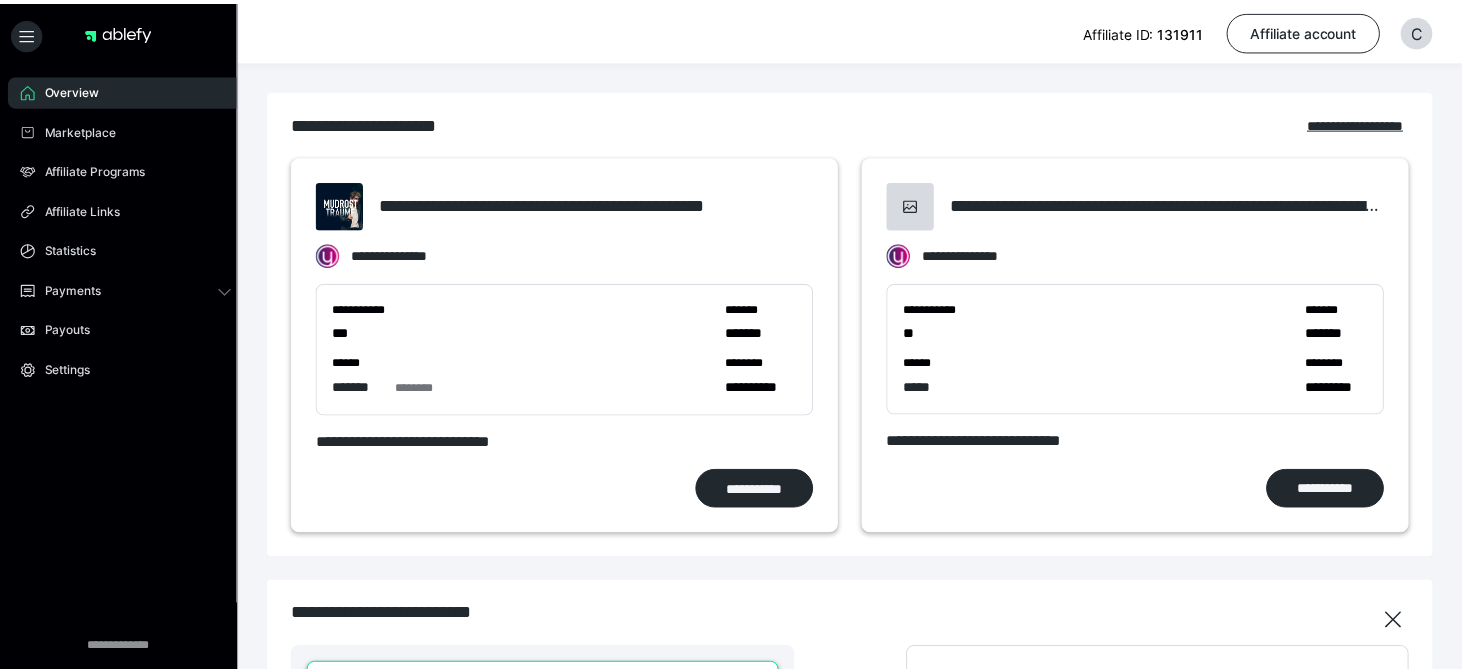 scroll, scrollTop: 0, scrollLeft: 0, axis: both 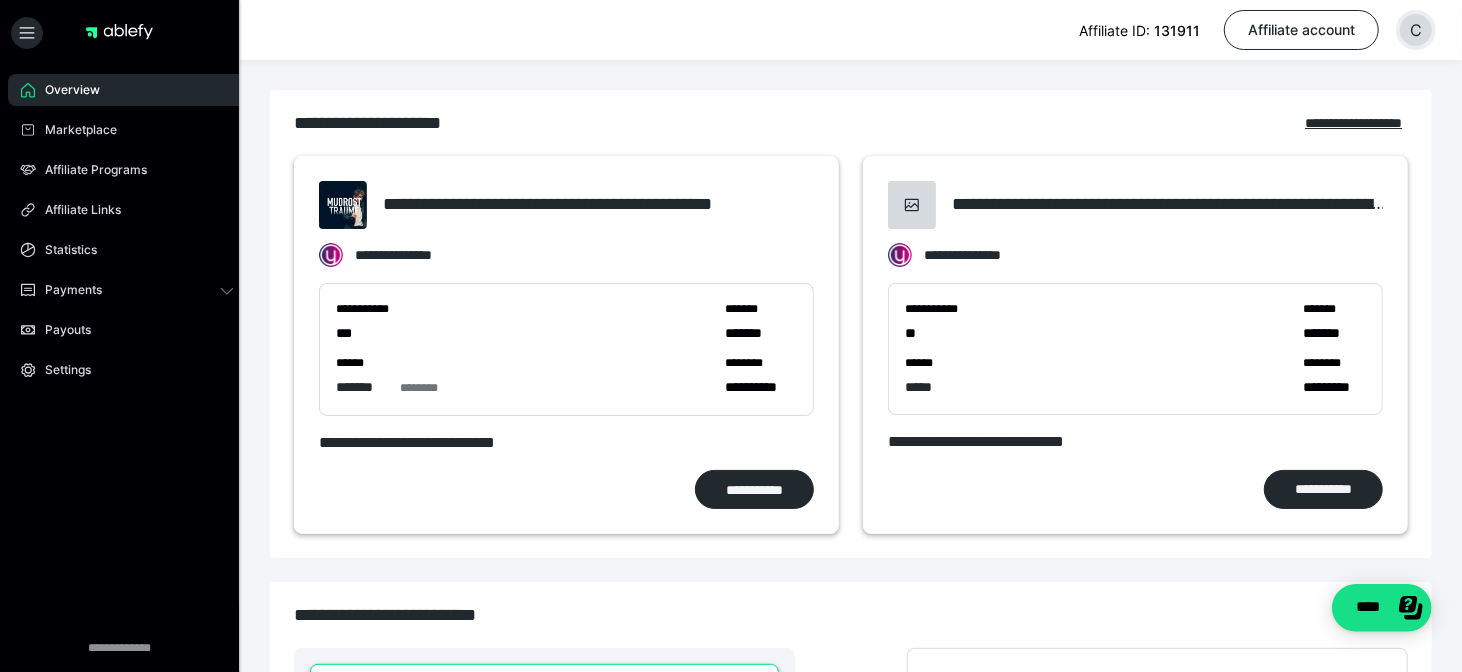 click on "C" at bounding box center (1416, 30) 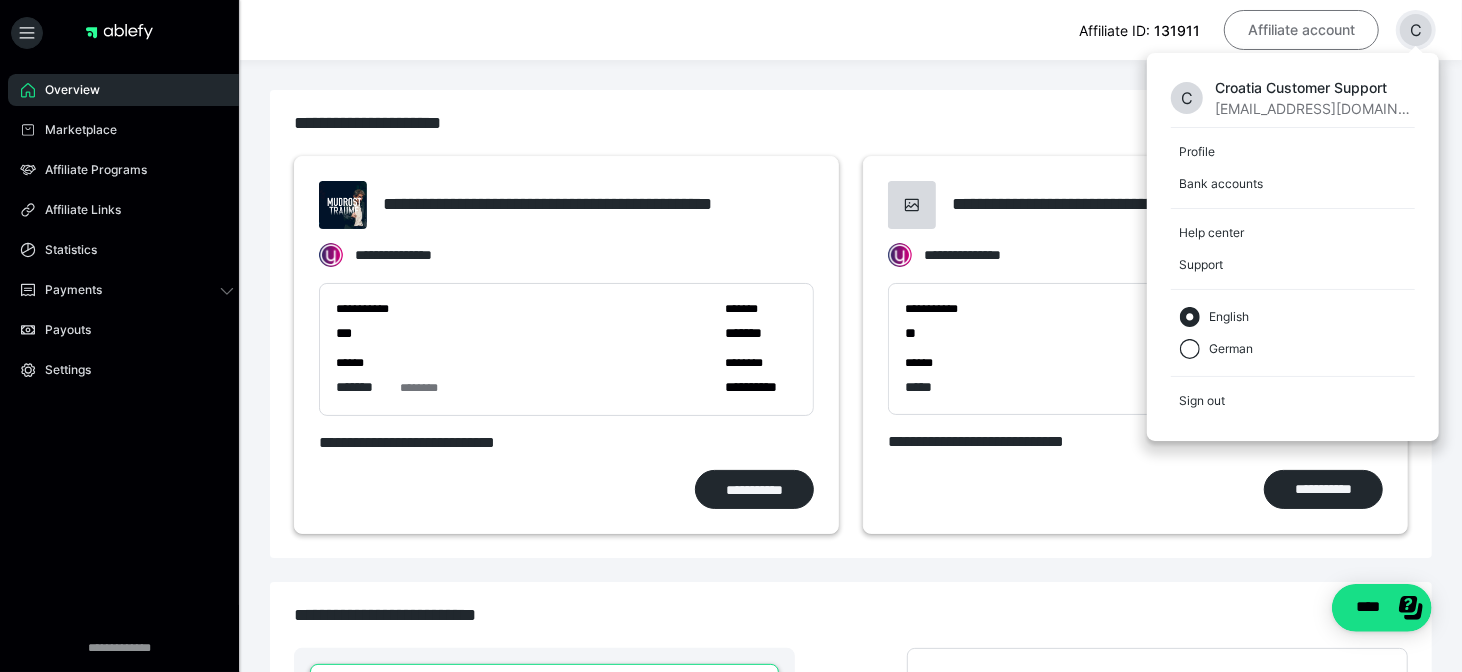 click on "Affiliate account" at bounding box center [1301, 30] 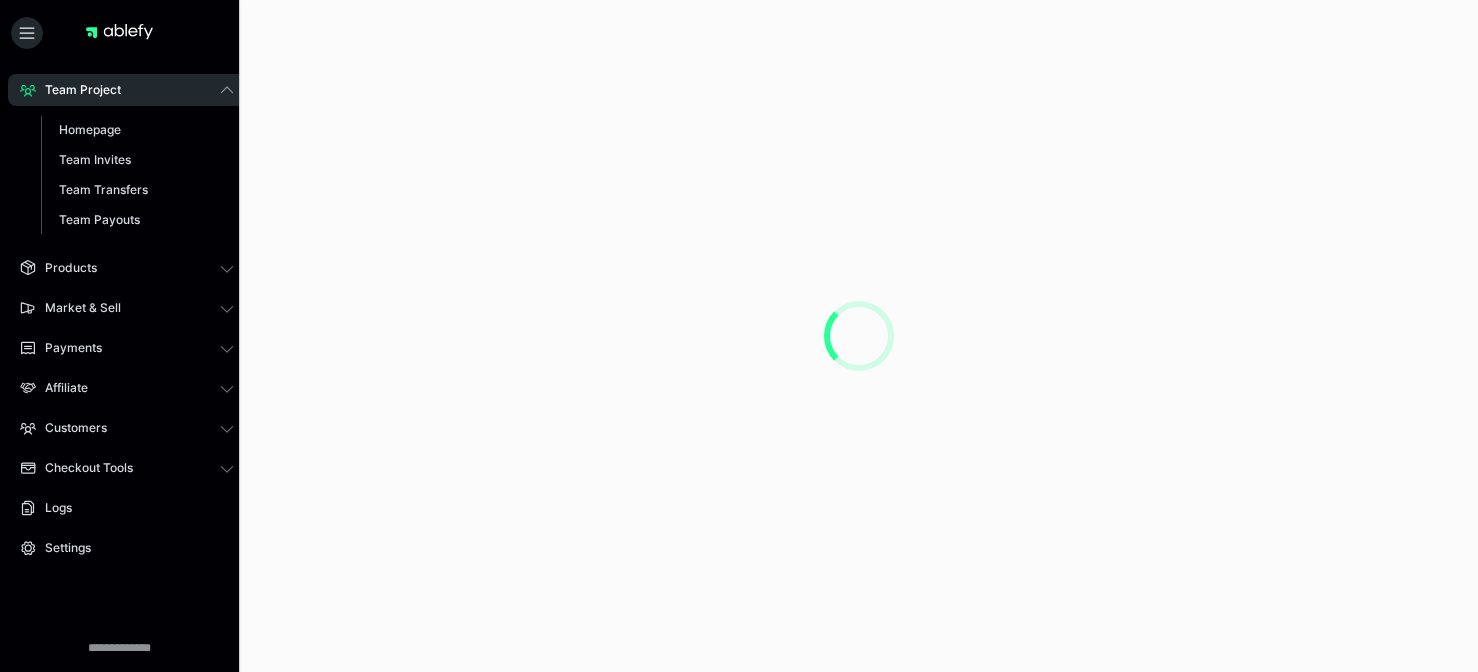 scroll, scrollTop: 0, scrollLeft: 0, axis: both 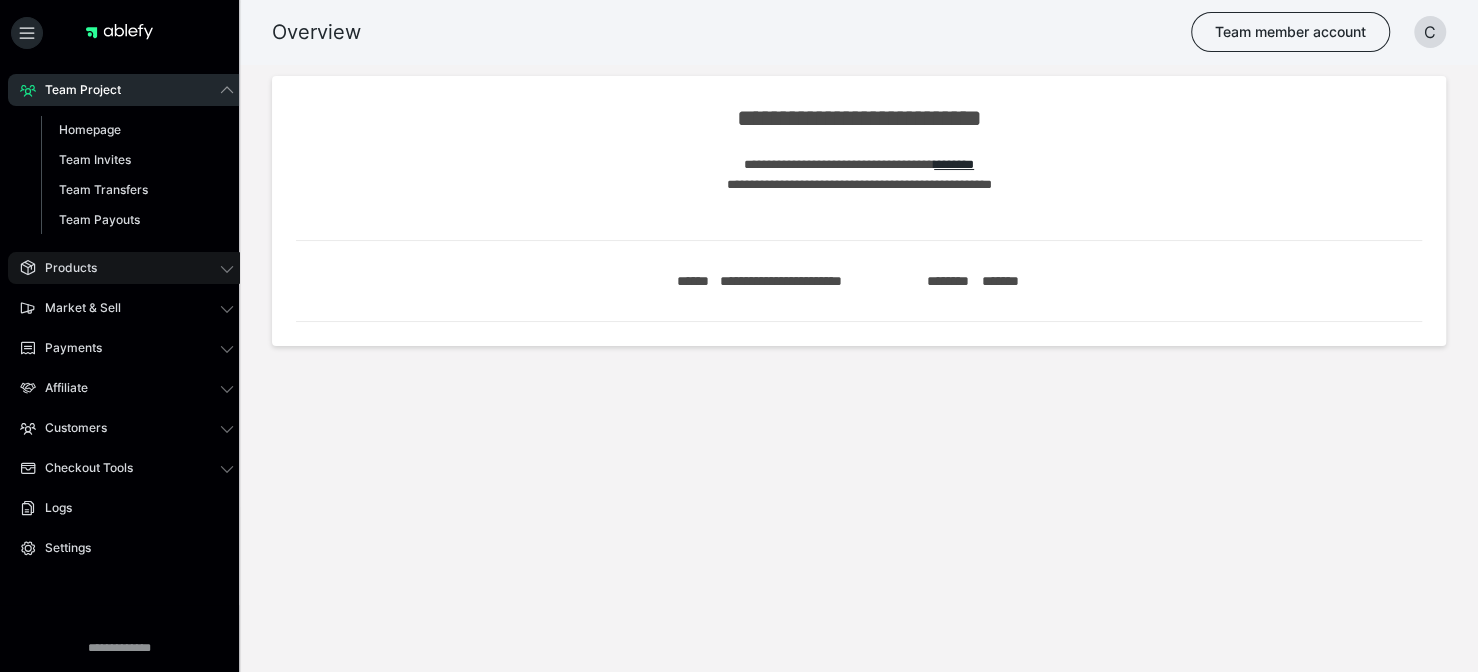 click on "Products" at bounding box center (127, 268) 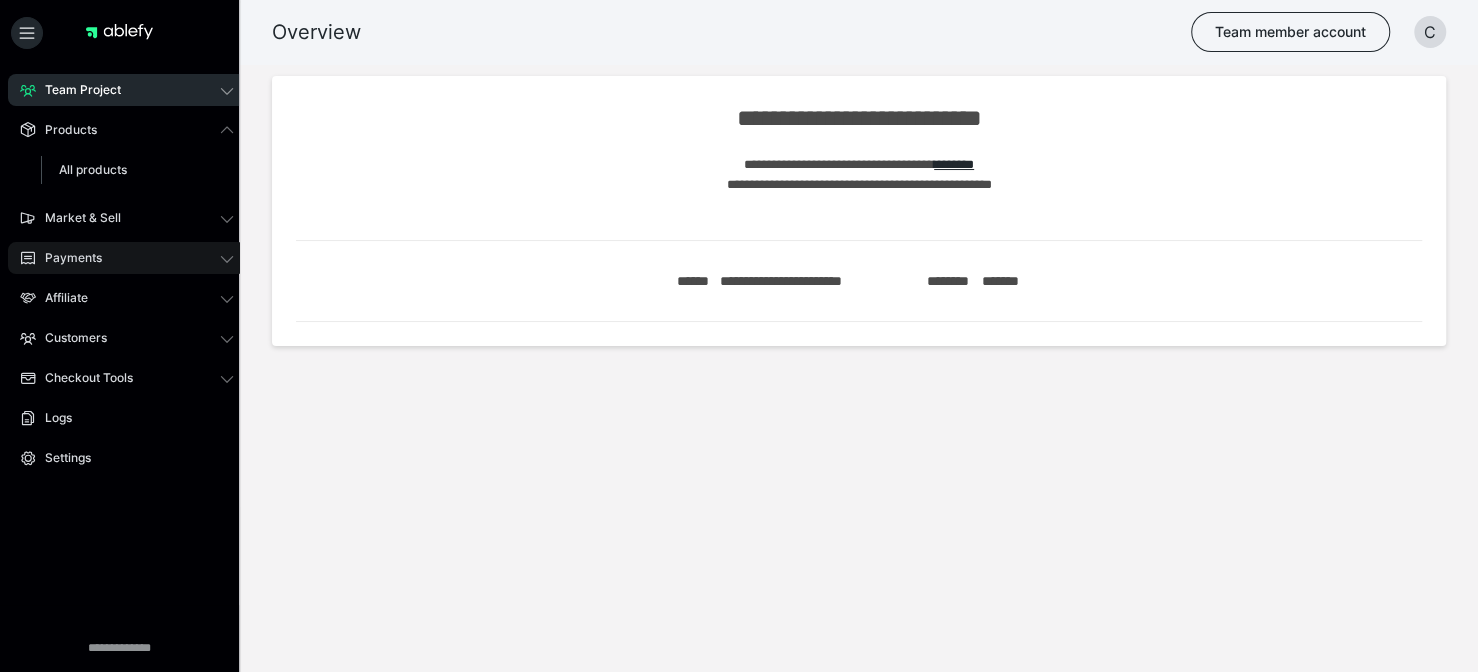 click on "Payments" at bounding box center (127, 258) 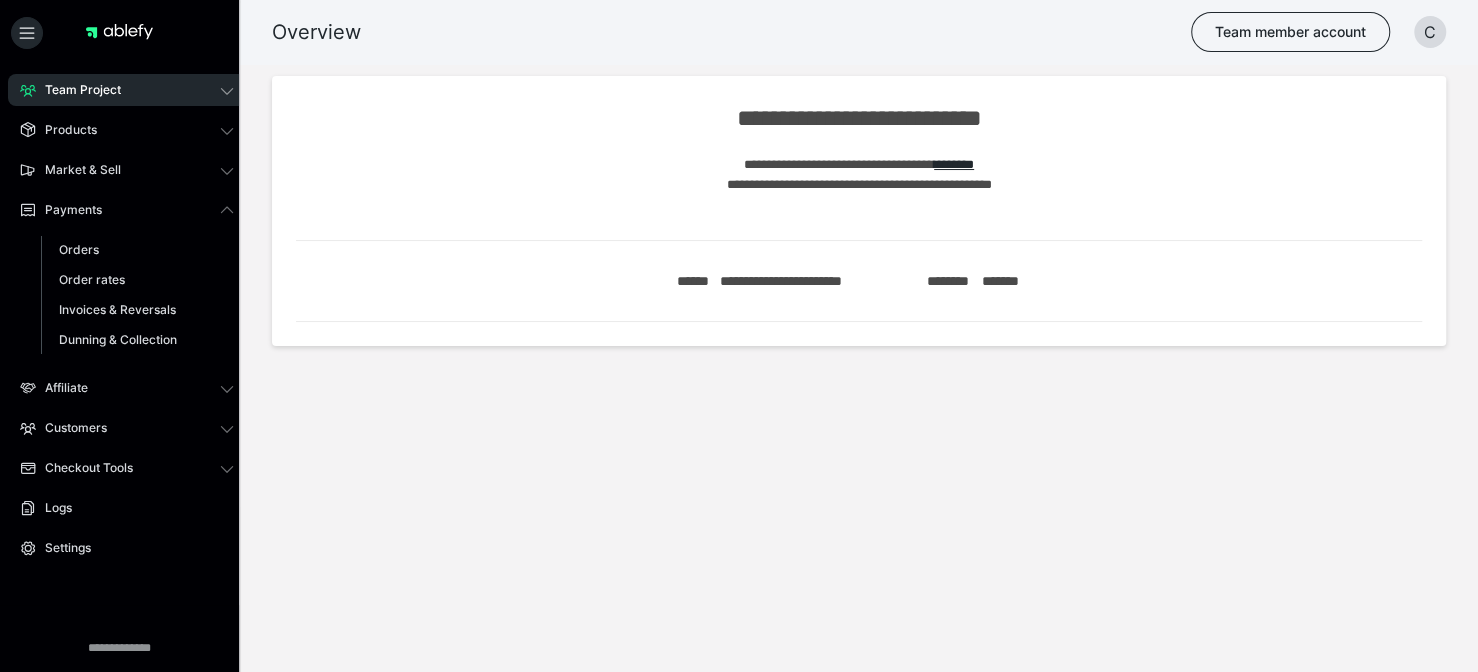 click on "Orders" at bounding box center (127, 250) 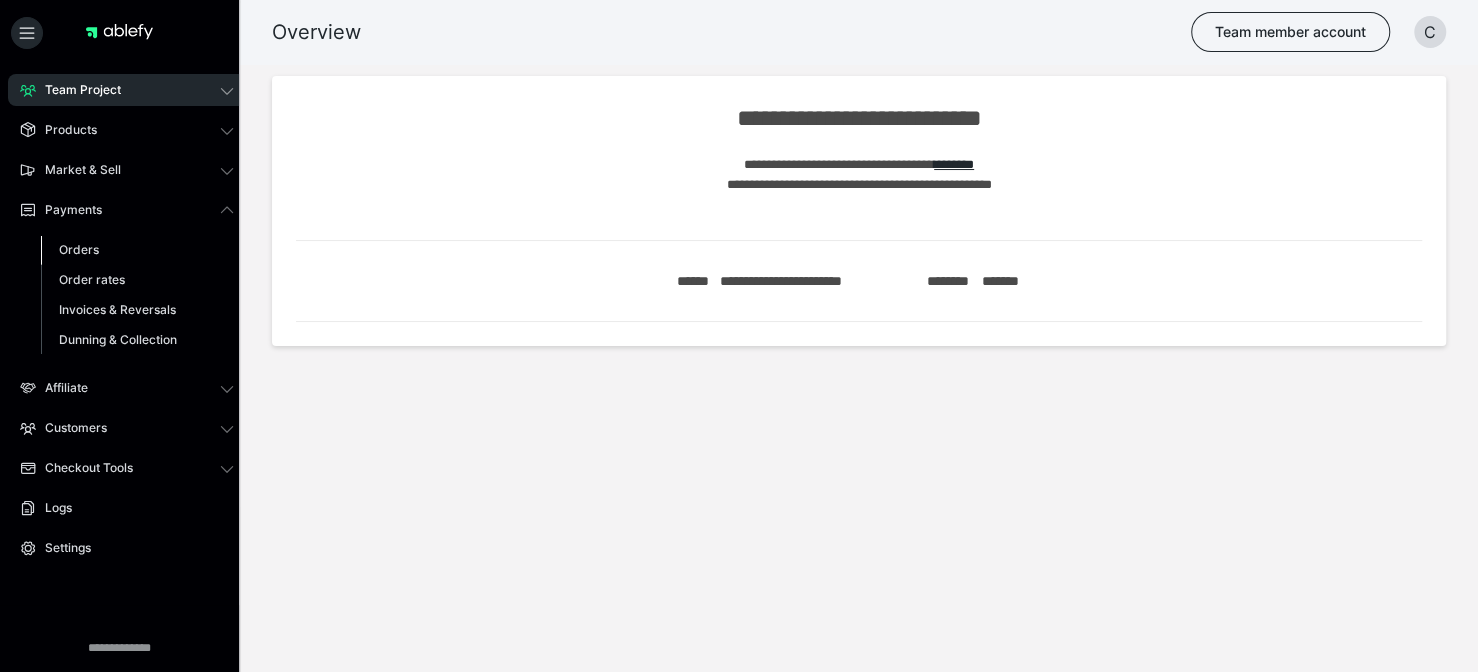 click on "Orders" at bounding box center [79, 249] 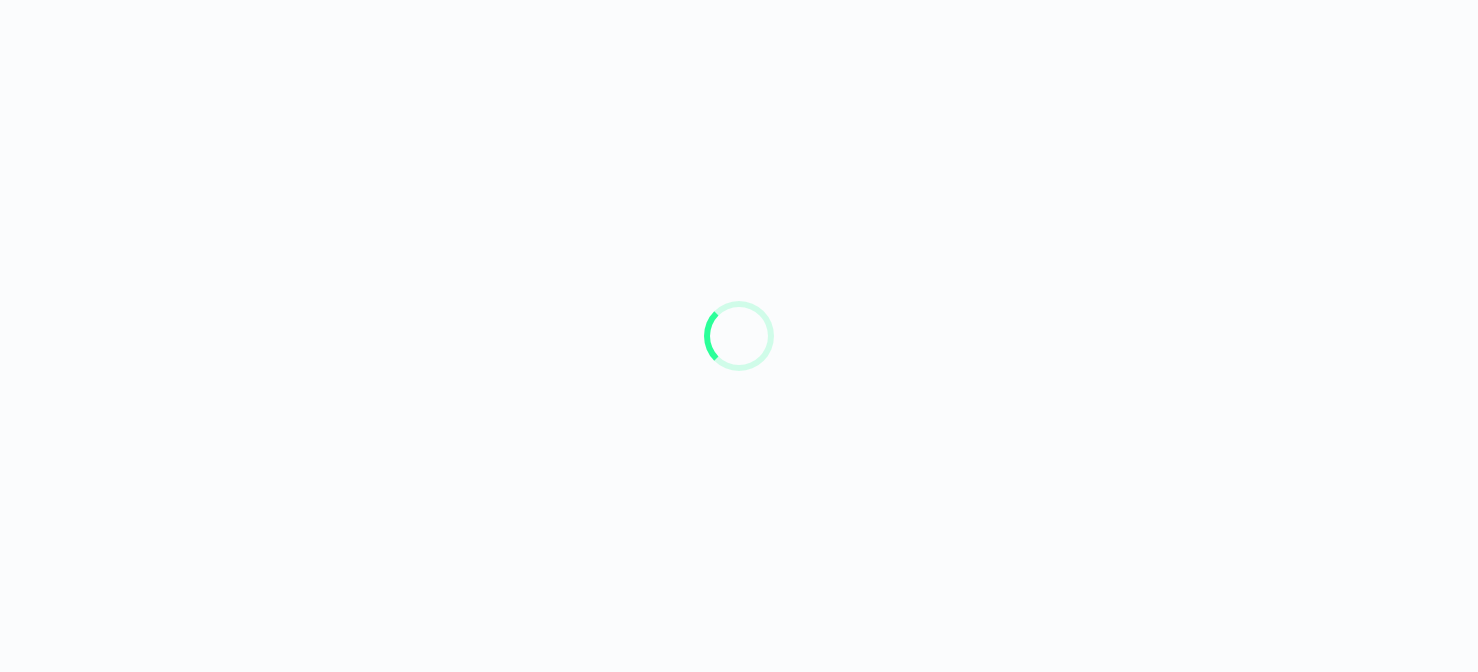 scroll, scrollTop: 0, scrollLeft: 0, axis: both 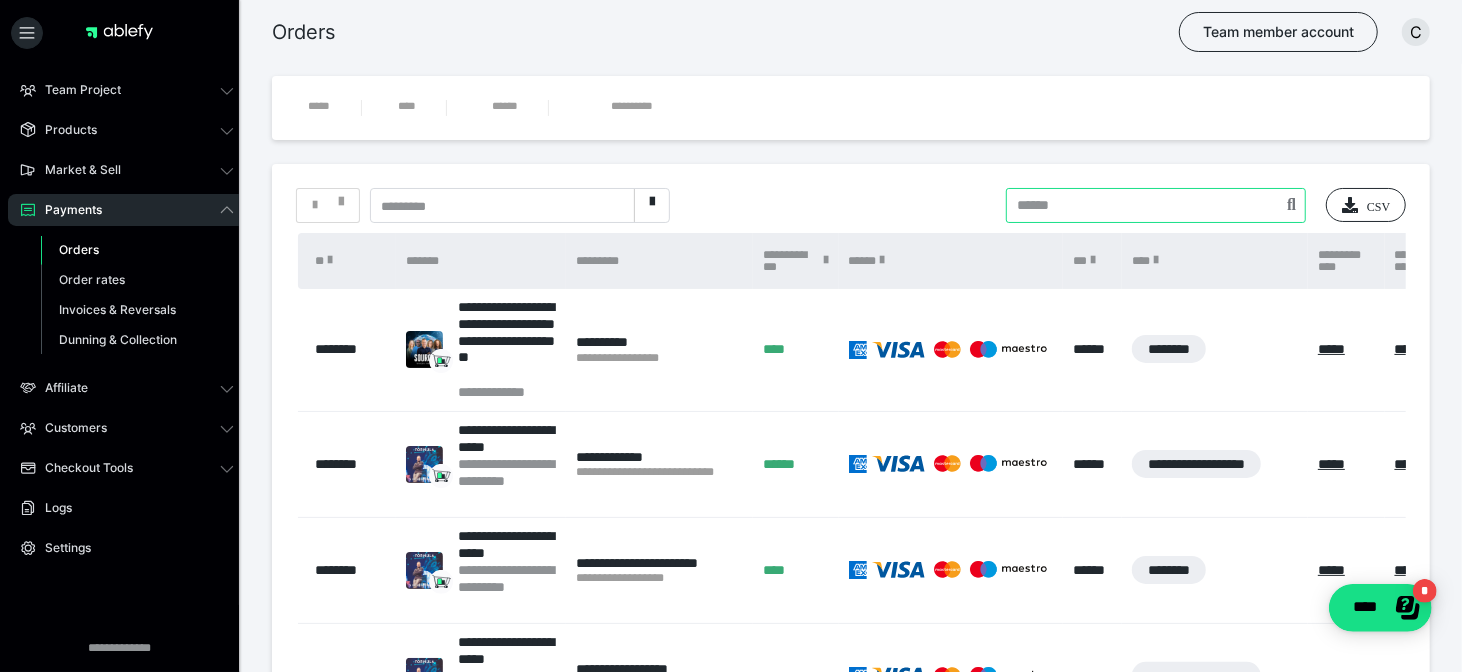 click at bounding box center (1156, 205) 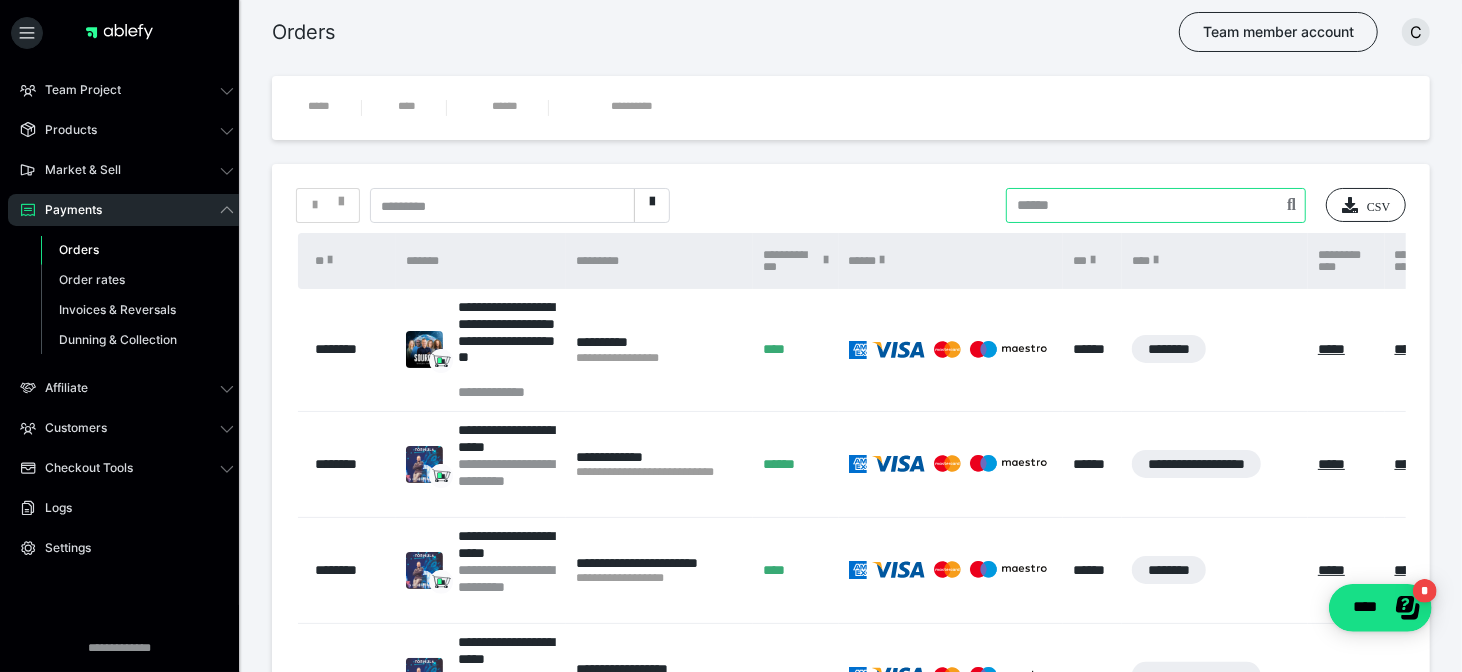 paste on "**********" 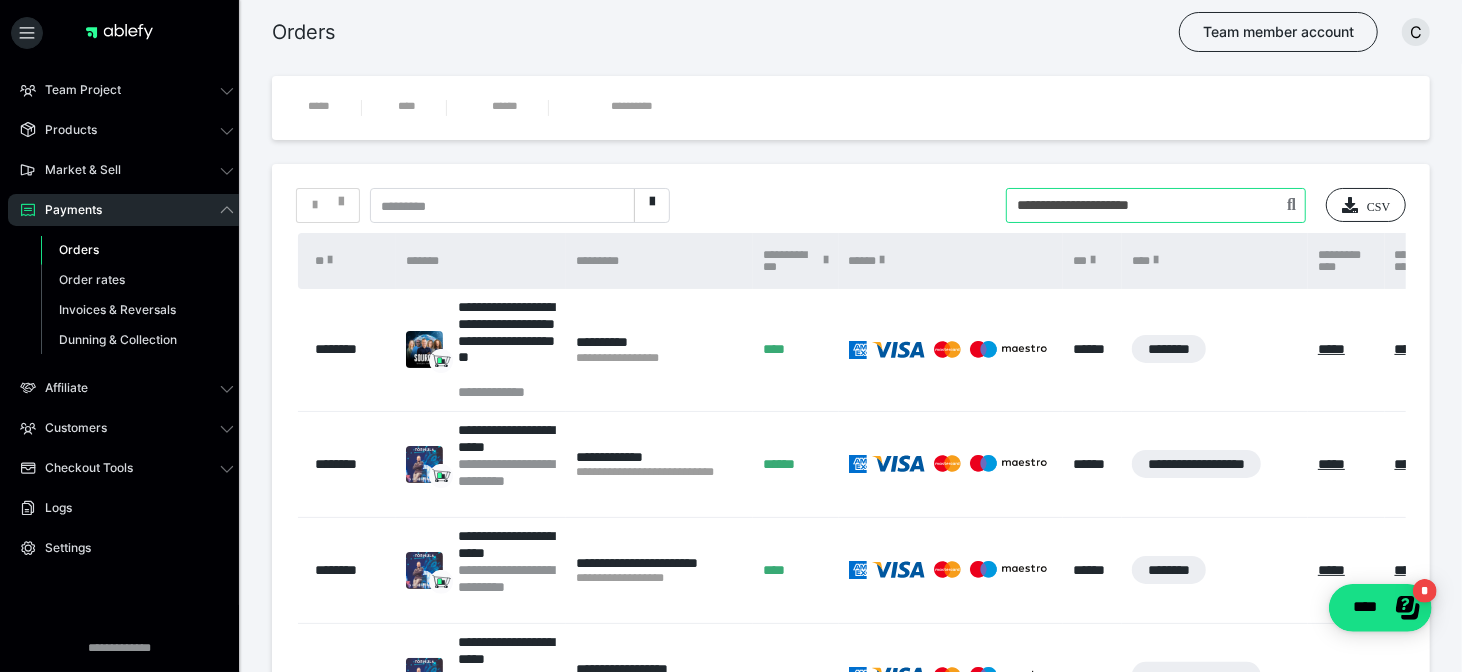 type on "**********" 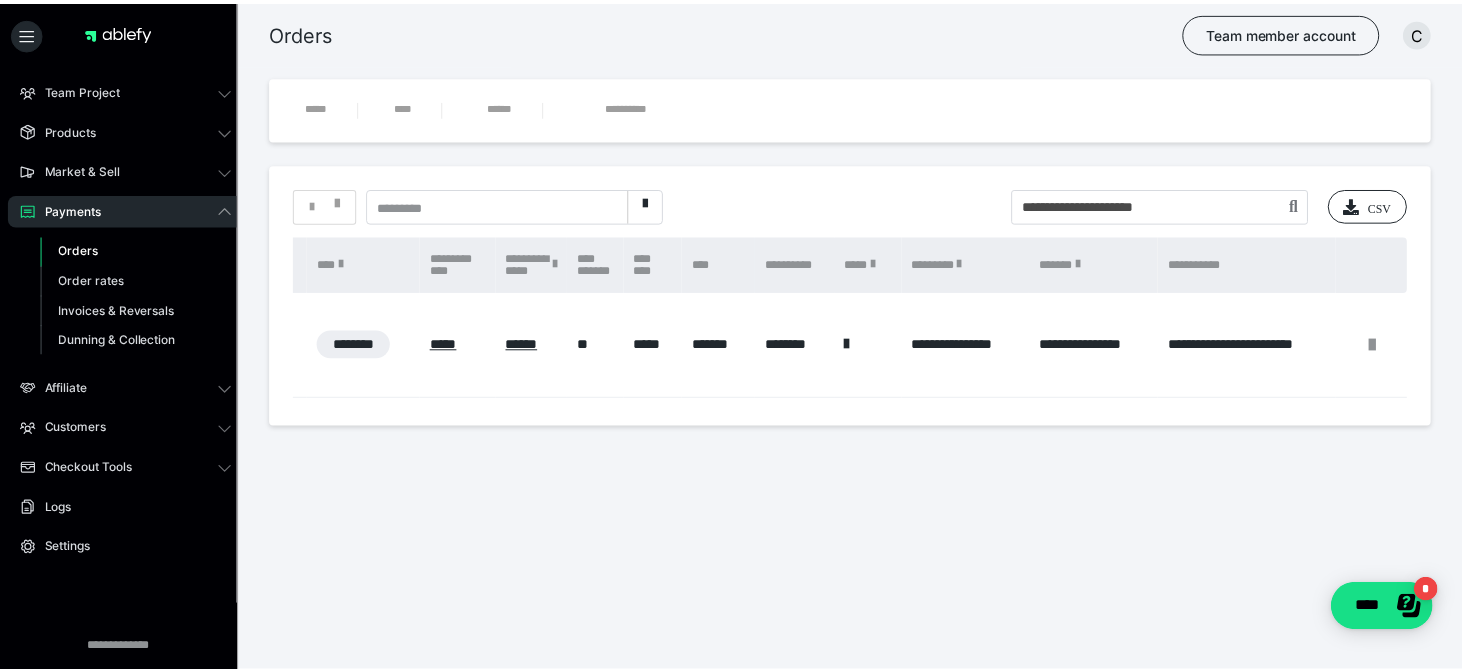 scroll, scrollTop: 0, scrollLeft: 0, axis: both 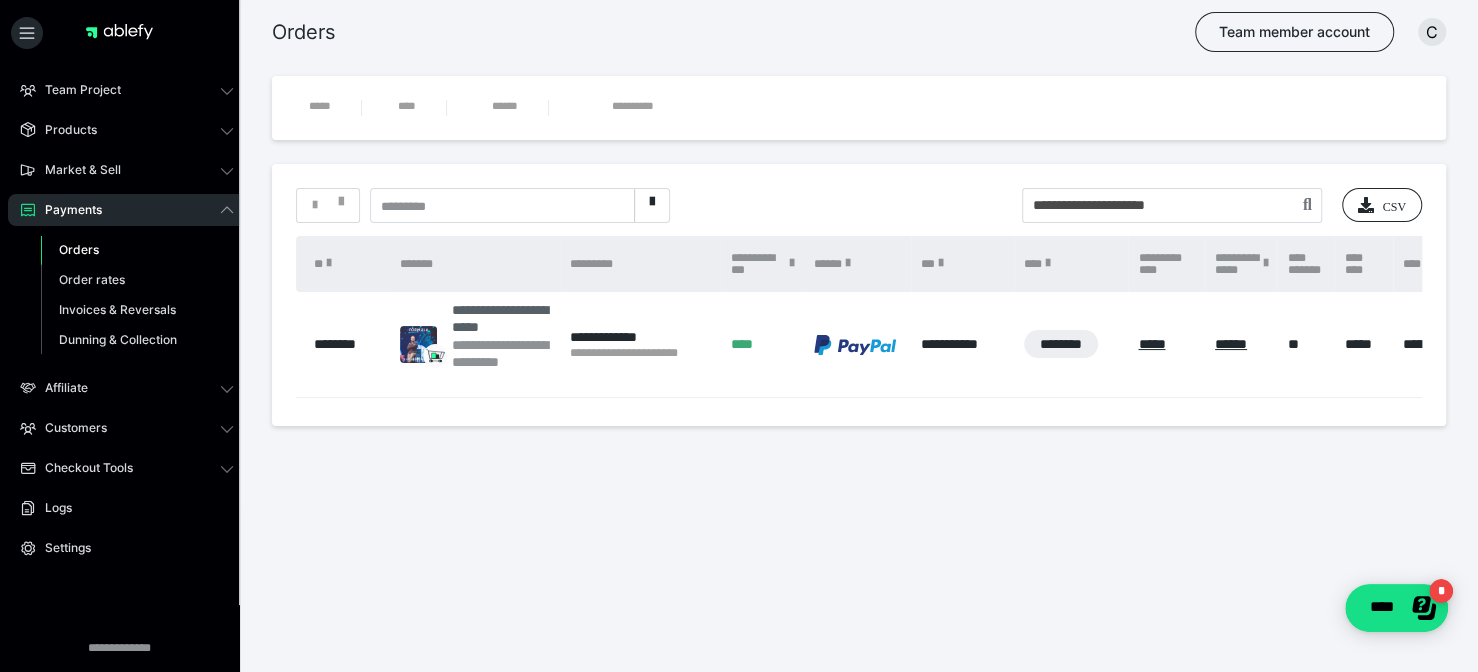 click on "**********" at bounding box center (501, 319) 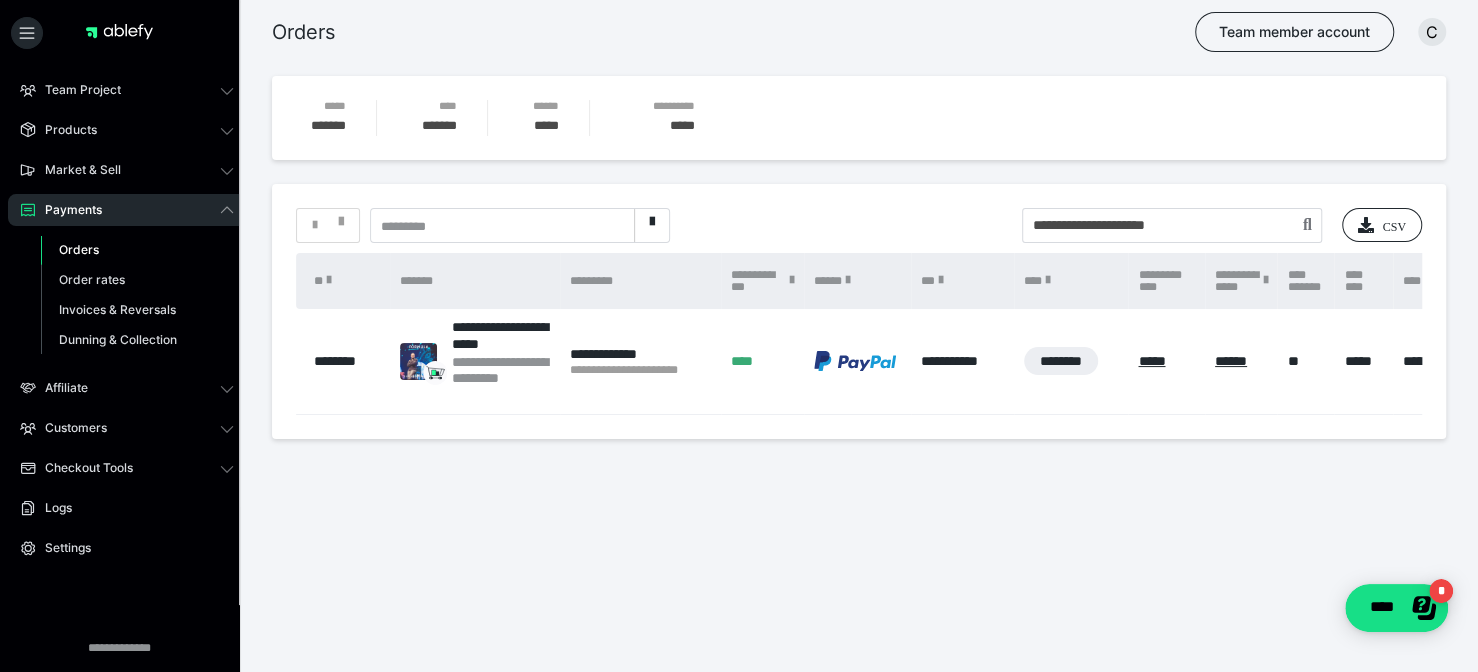 click on "Orders" at bounding box center (137, 250) 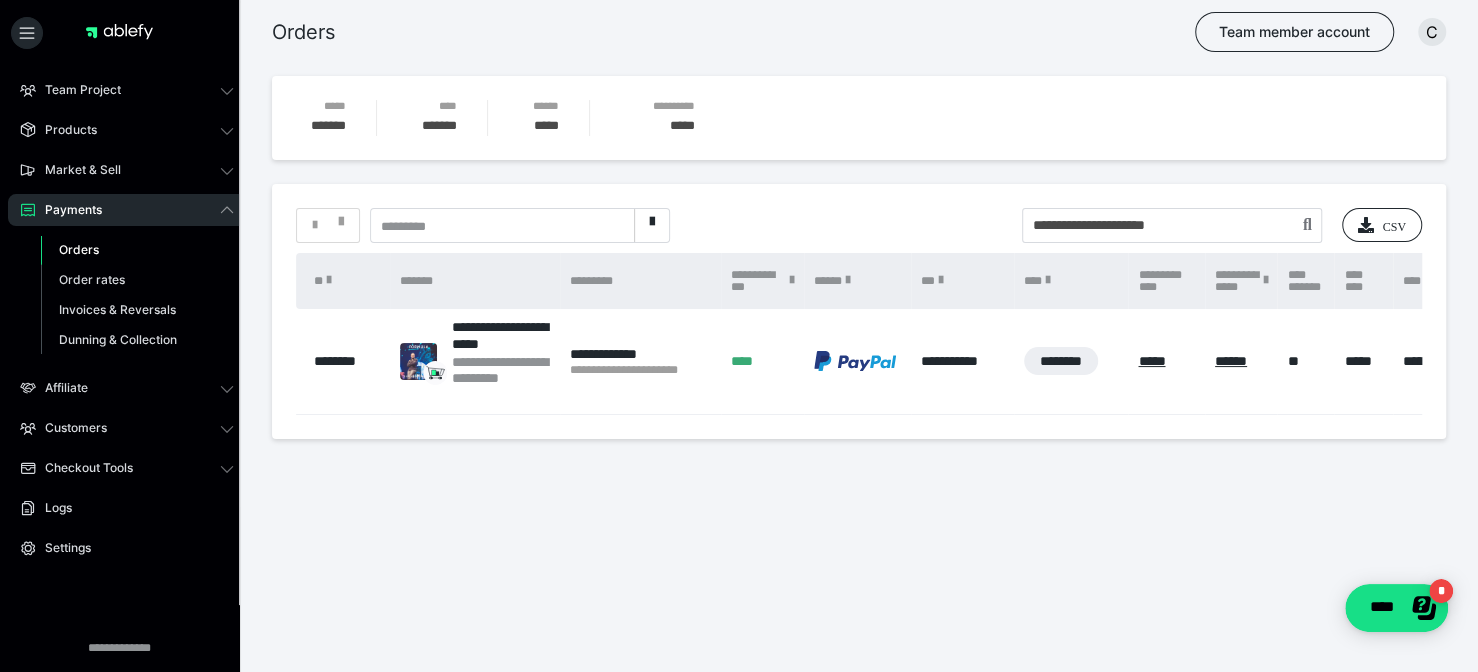 click on "Orders" at bounding box center [137, 250] 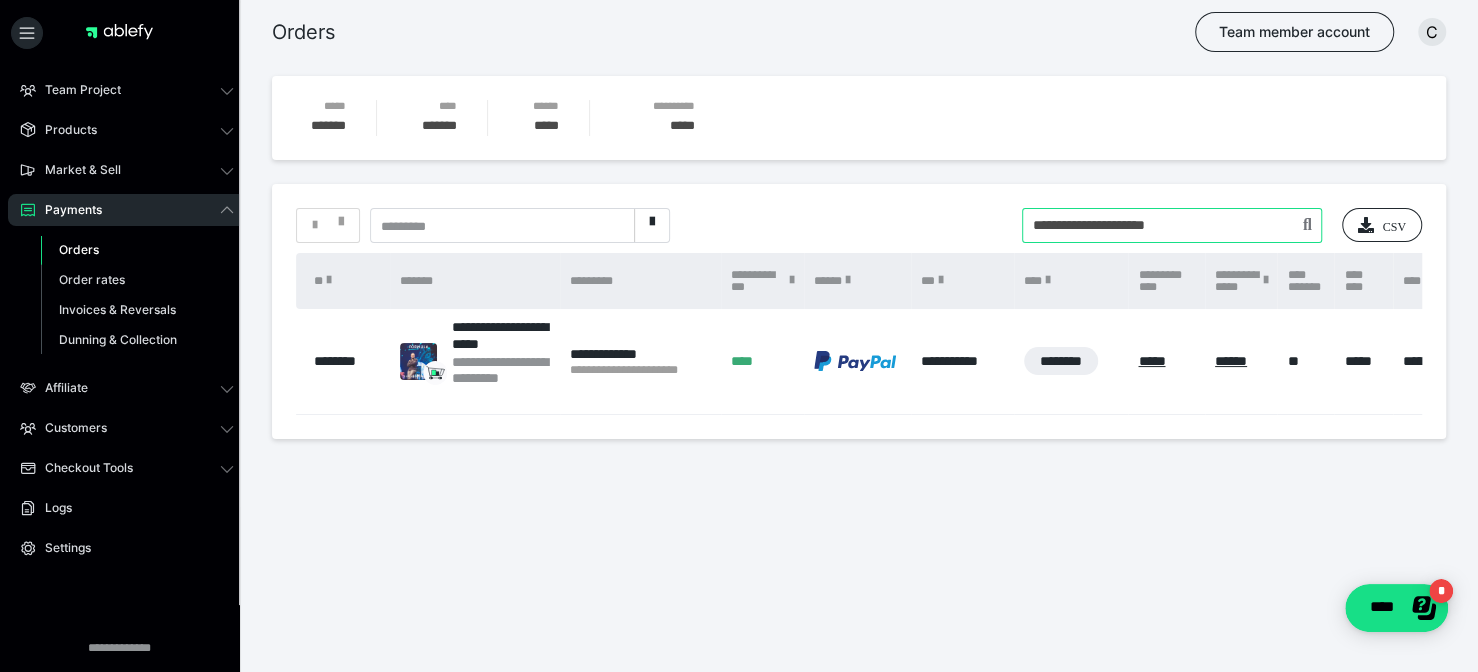 click at bounding box center [1172, 225] 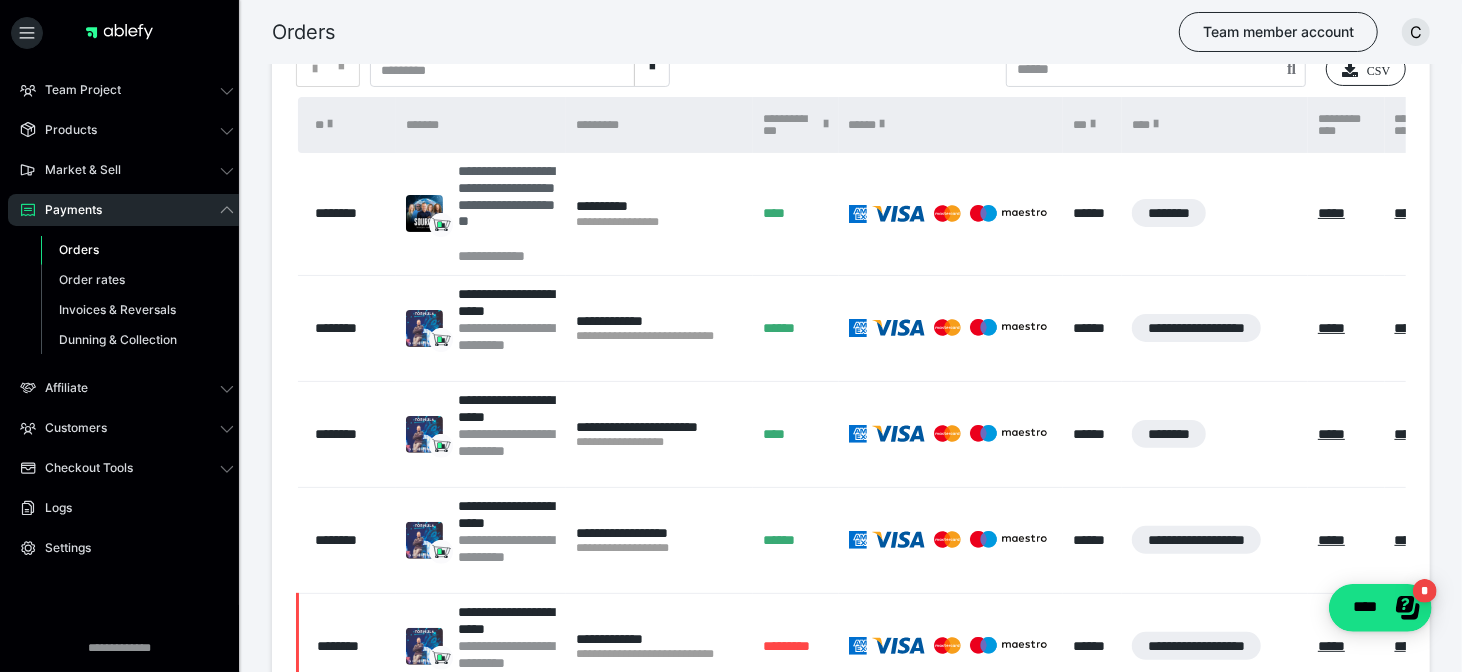 scroll, scrollTop: 173, scrollLeft: 0, axis: vertical 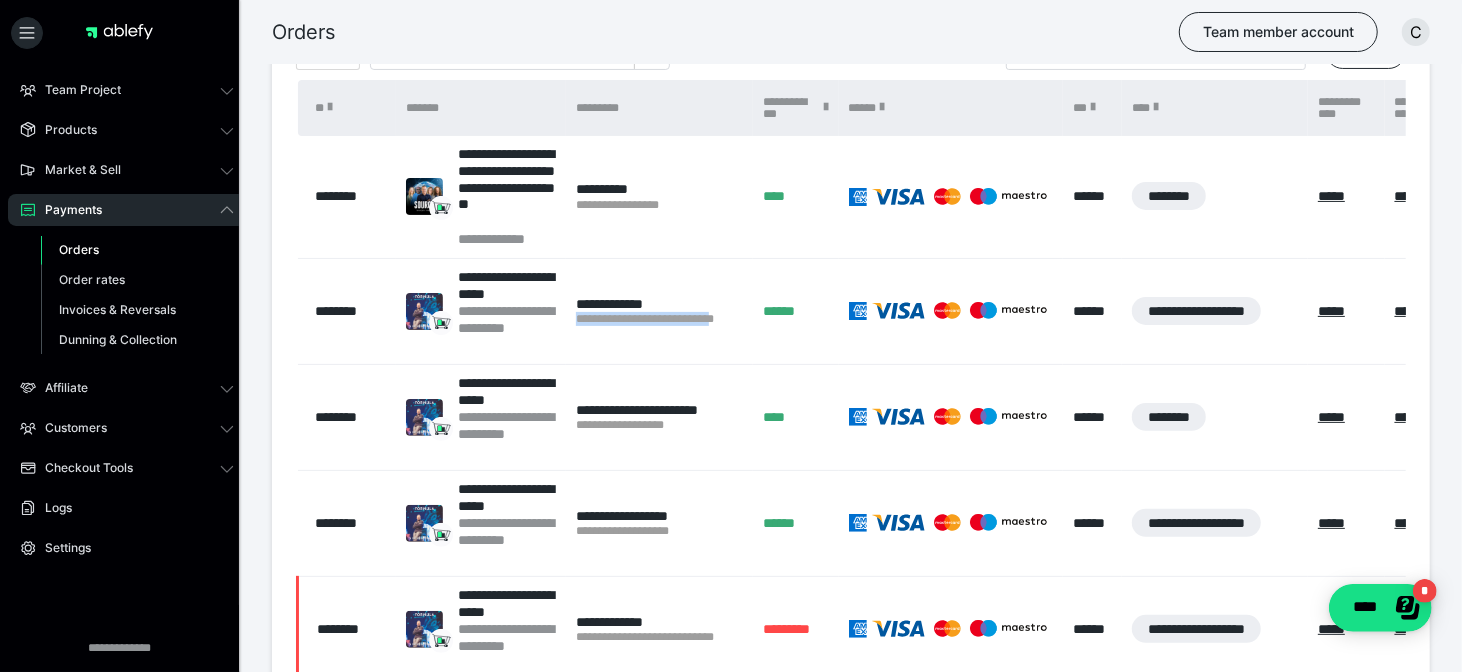 drag, startPoint x: 715, startPoint y: 320, endPoint x: 574, endPoint y: 324, distance: 141.05673 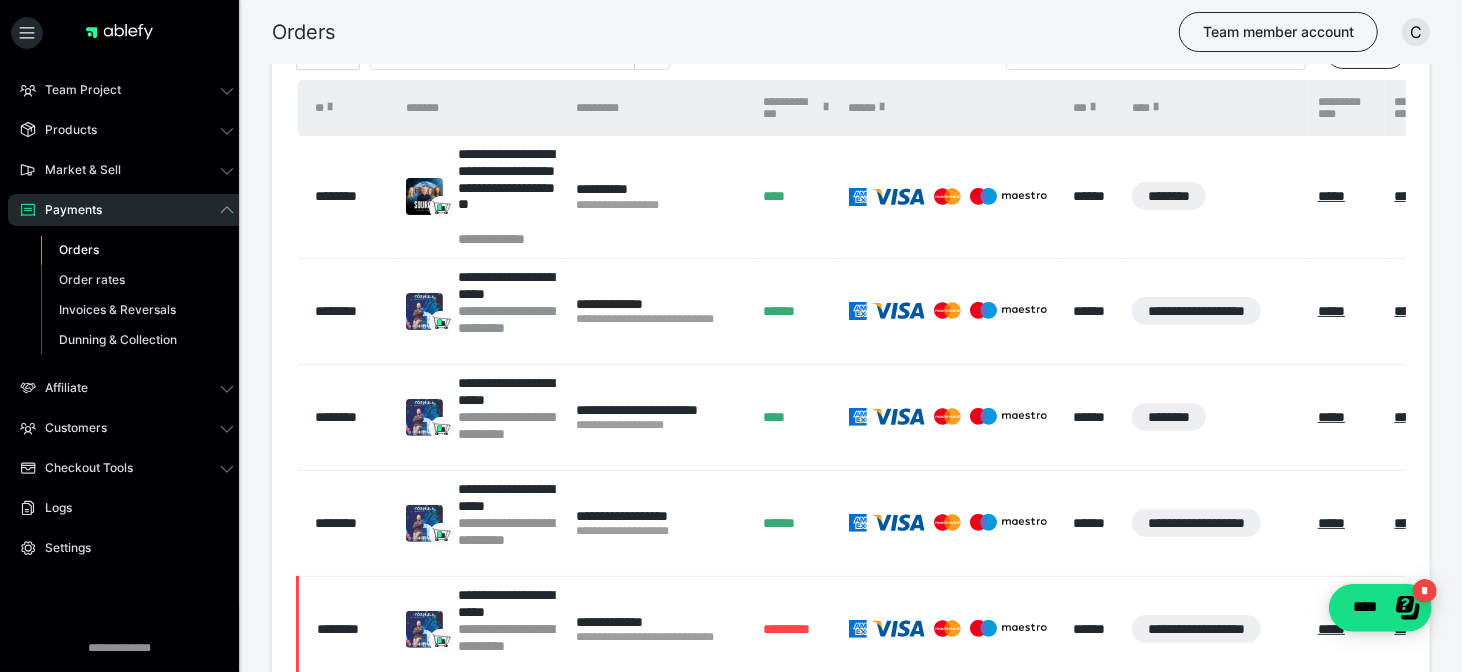 click on "**********" at bounding box center (659, 311) 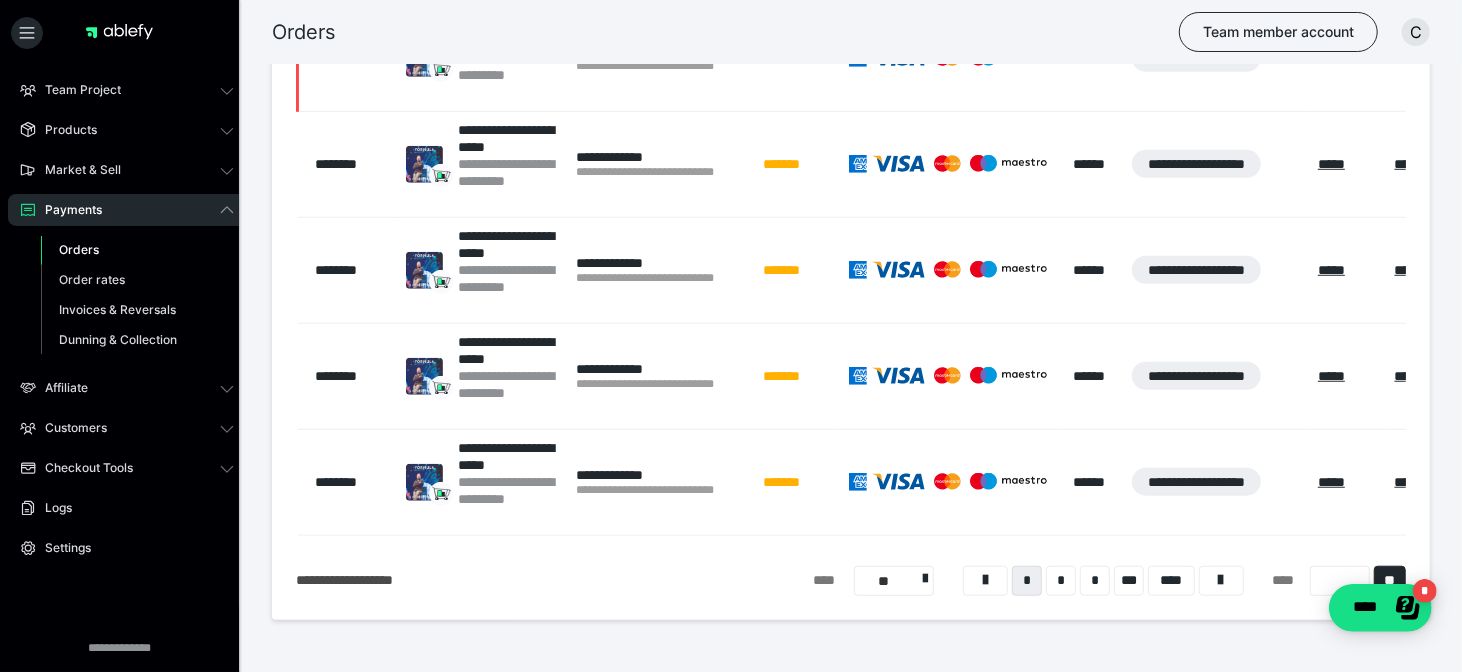 scroll, scrollTop: 910, scrollLeft: 0, axis: vertical 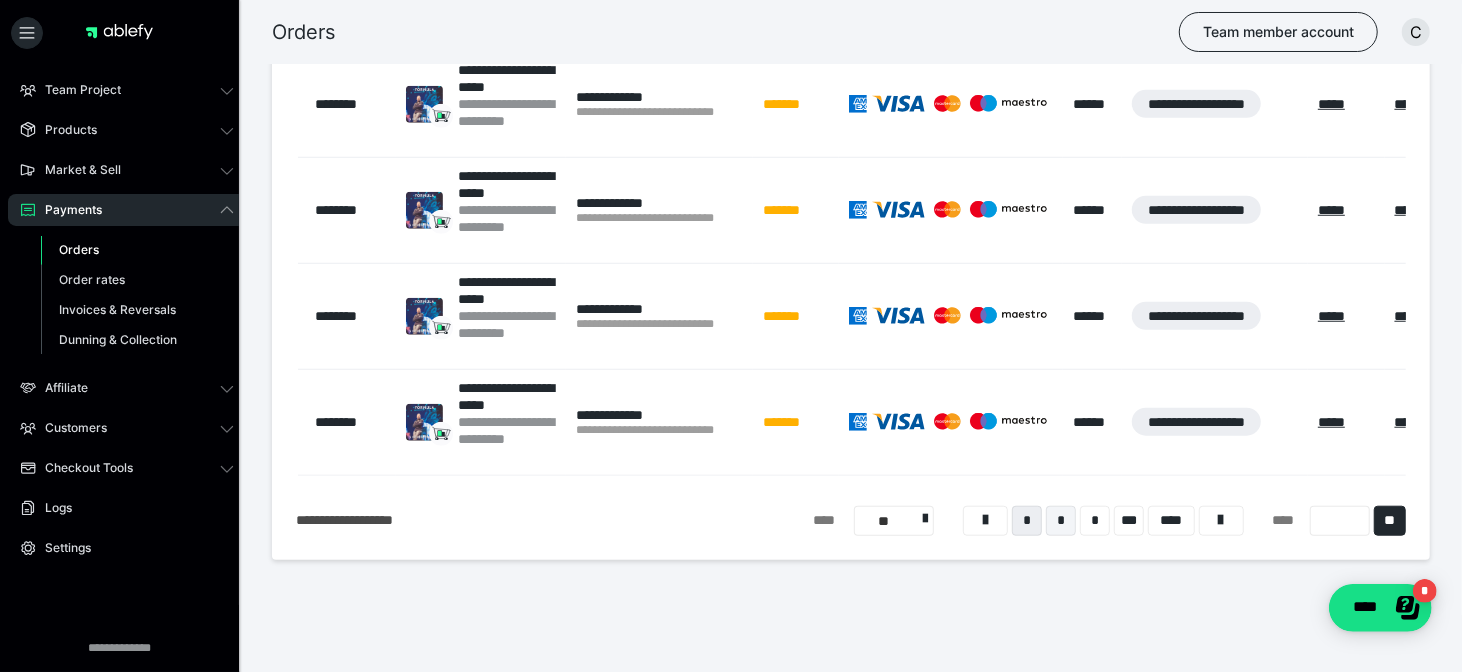 click on "*" at bounding box center (1061, 521) 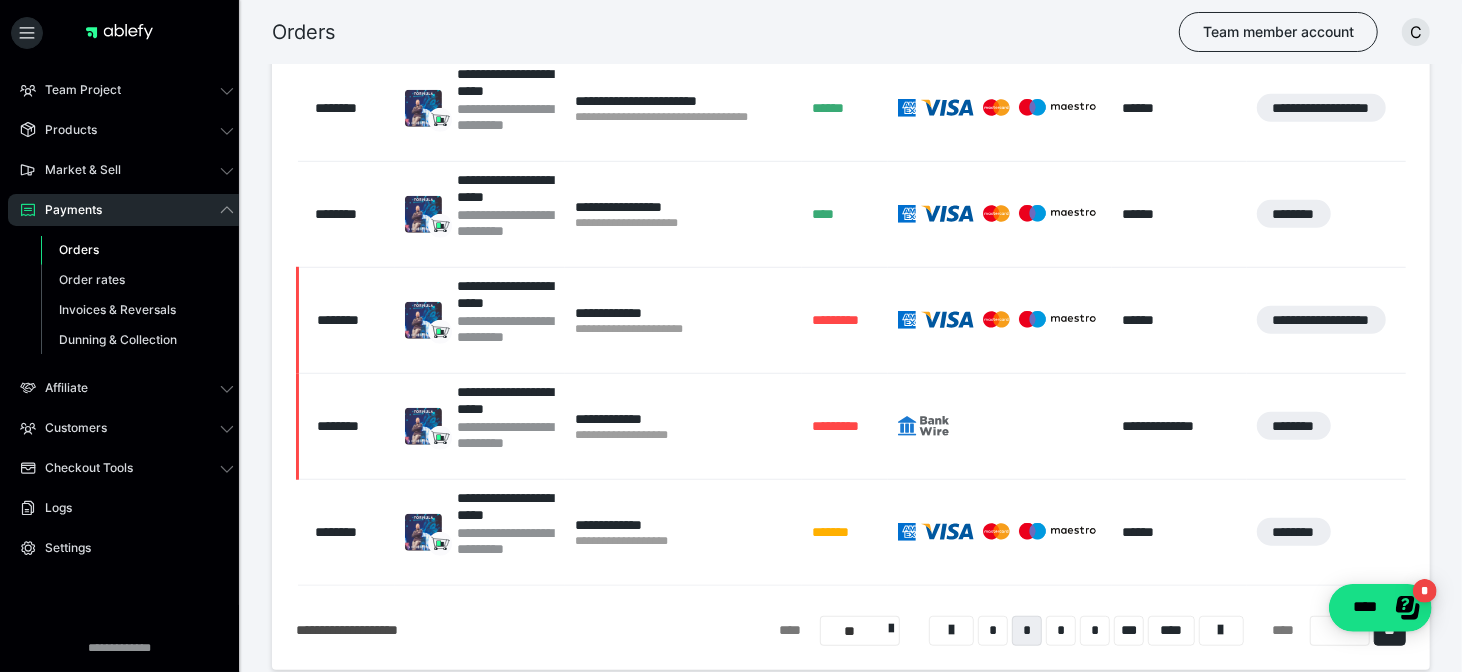 scroll, scrollTop: 793, scrollLeft: 0, axis: vertical 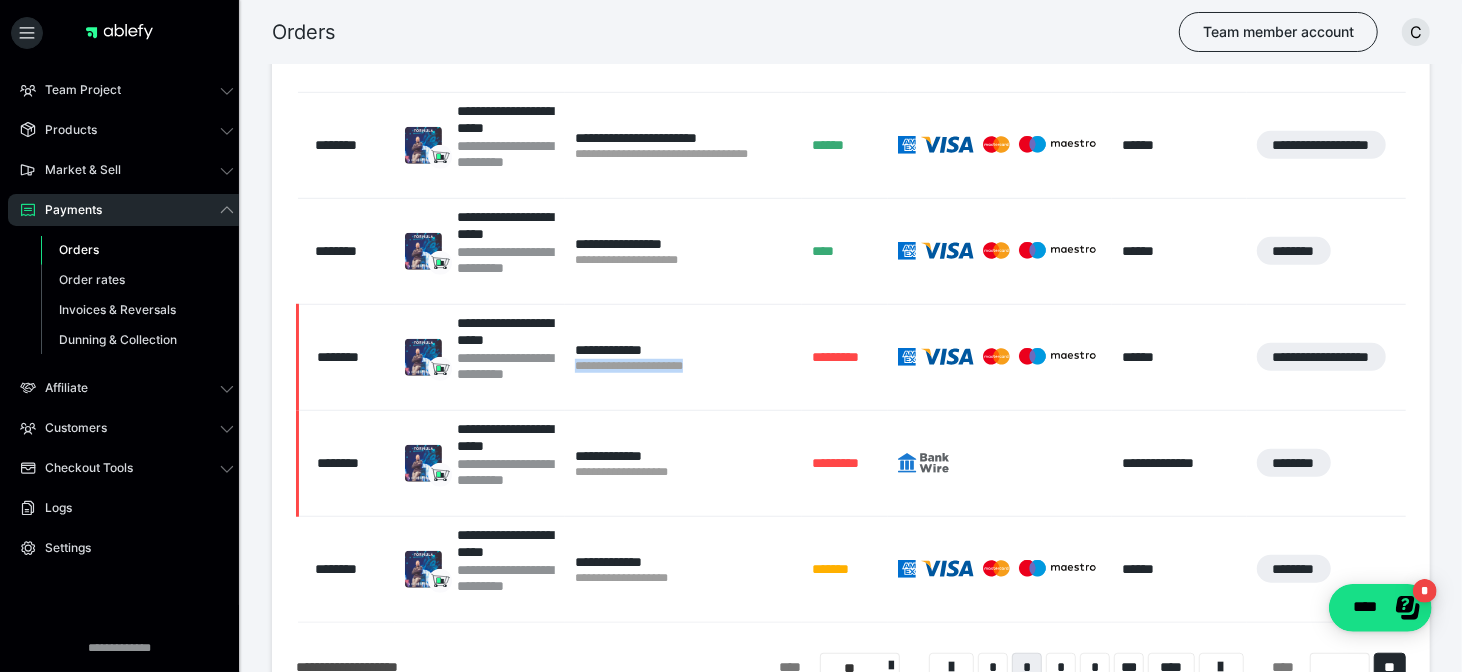 drag, startPoint x: 756, startPoint y: 389, endPoint x: 575, endPoint y: 371, distance: 181.89282 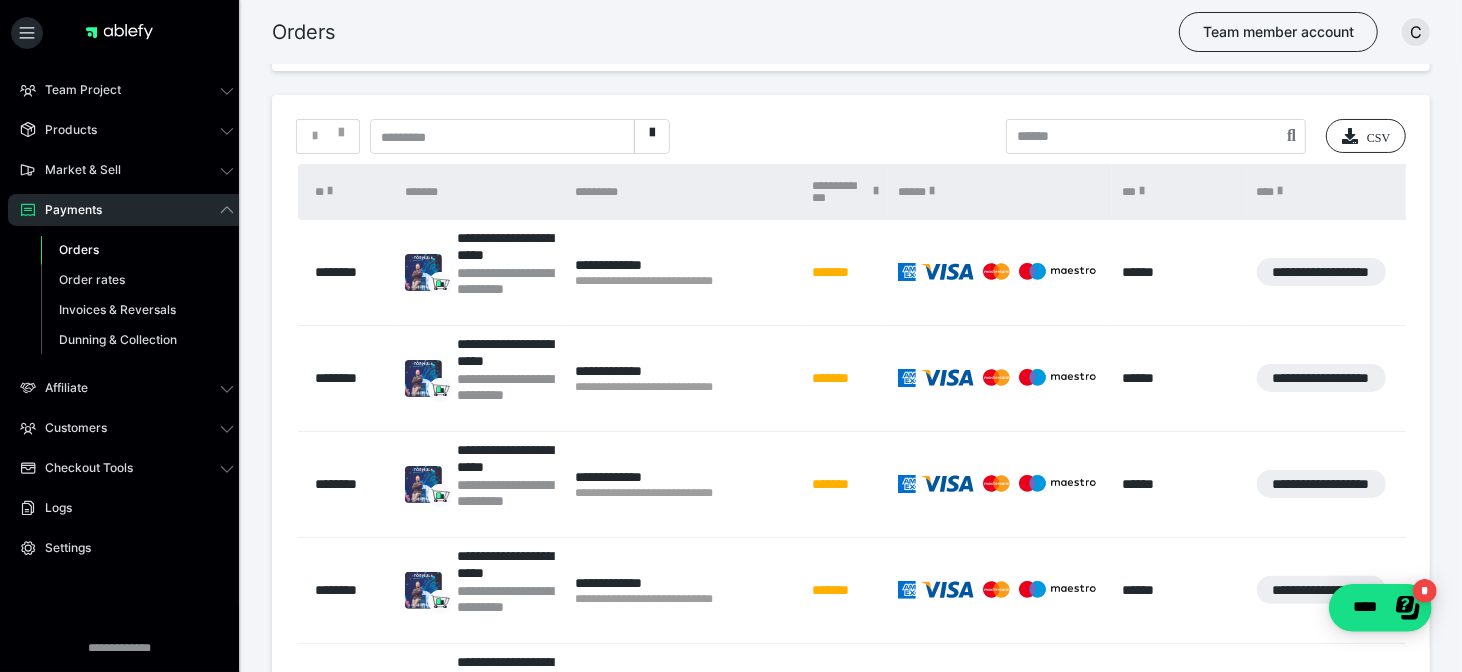 scroll, scrollTop: 0, scrollLeft: 0, axis: both 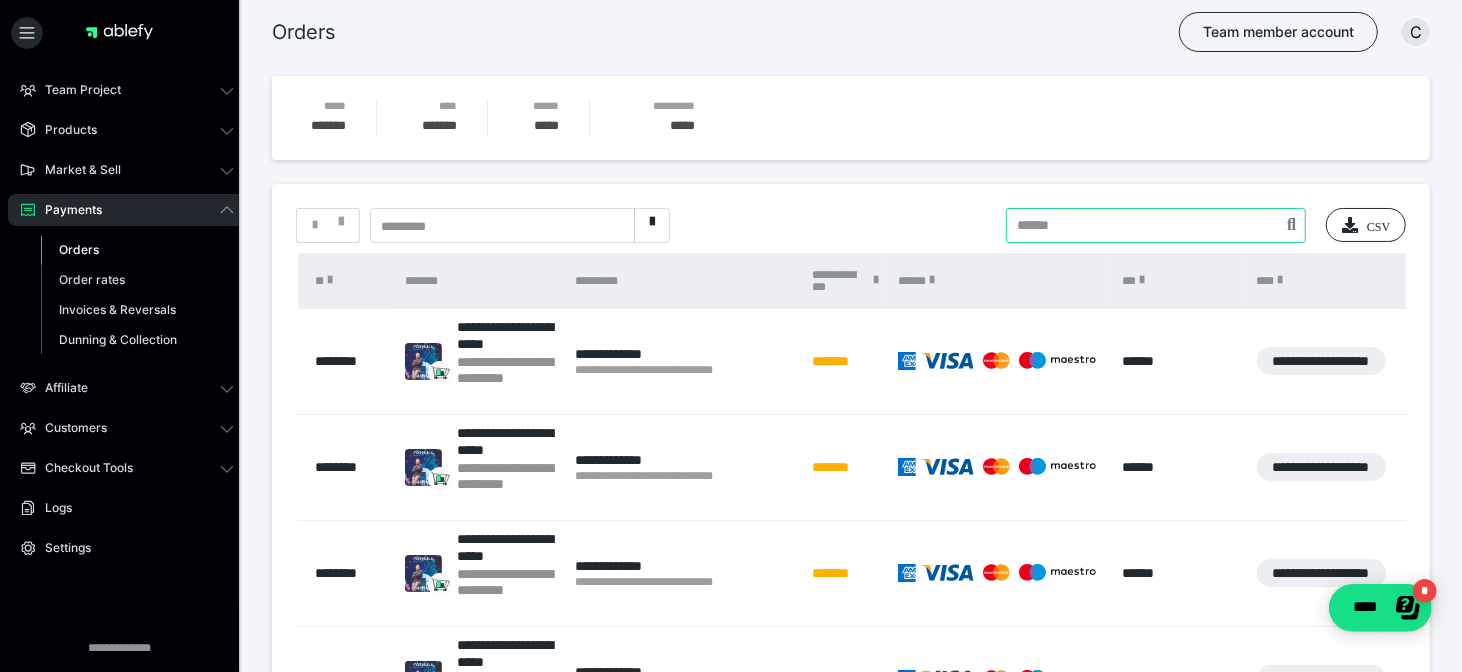 click at bounding box center (1156, 225) 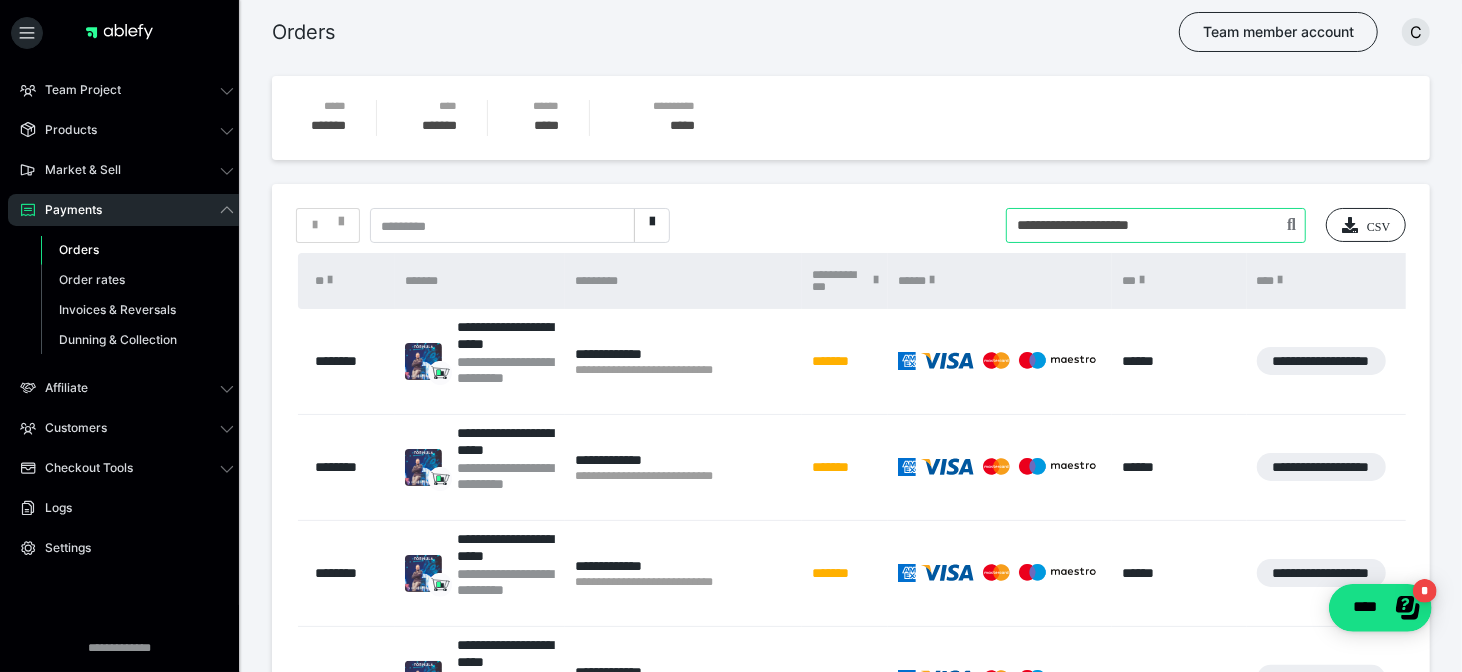 type on "**********" 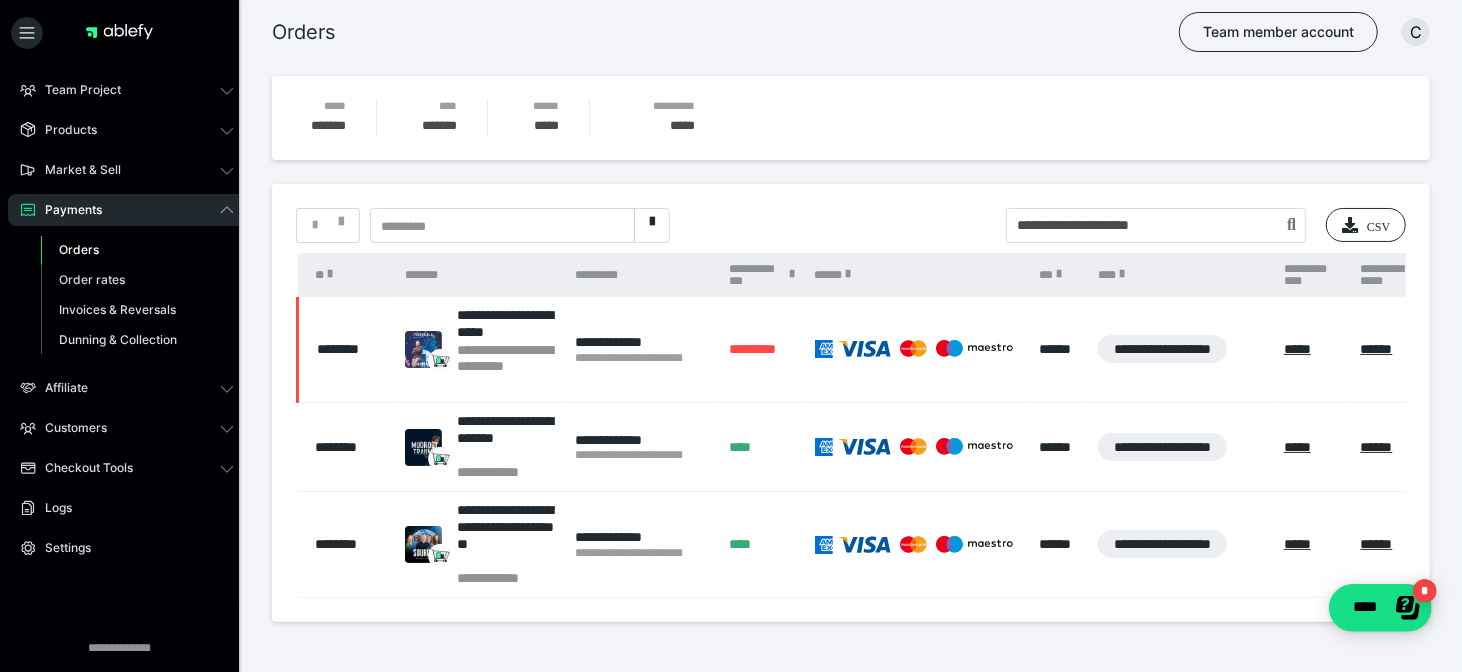 click on "* ********* CSV" at bounding box center [851, 225] 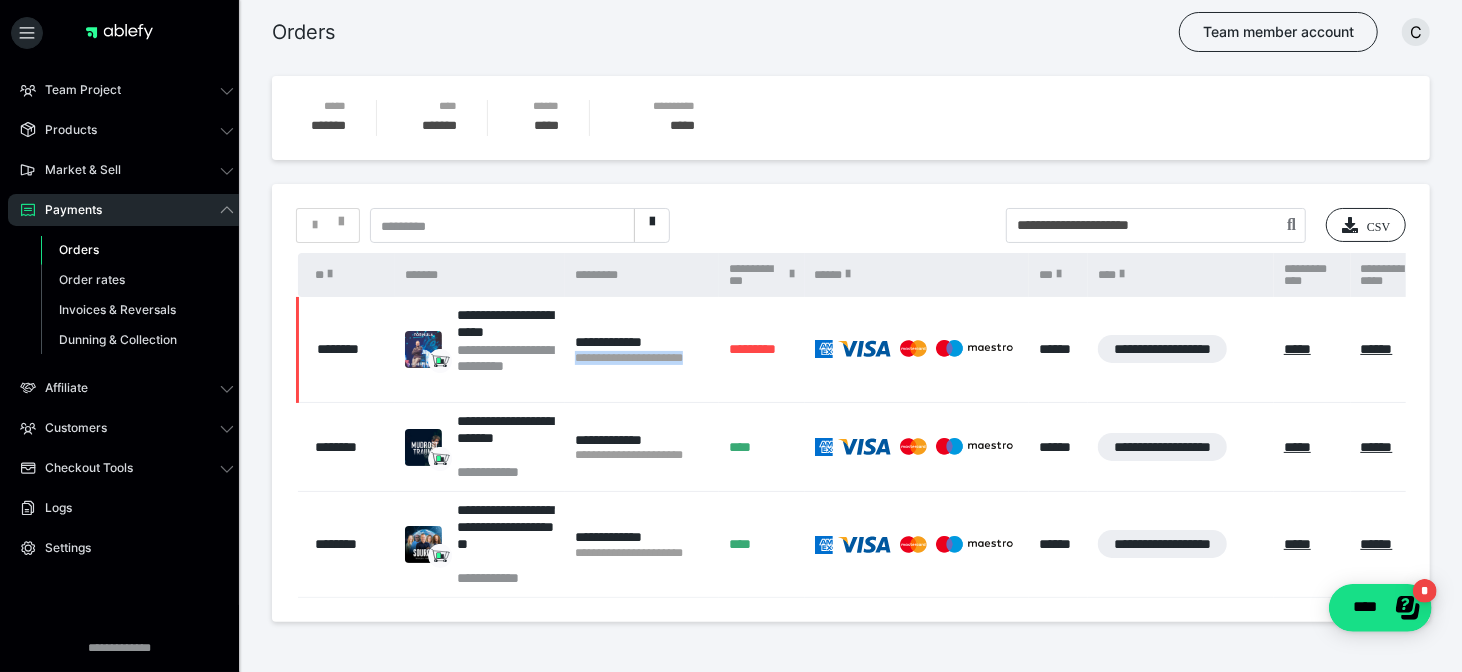drag, startPoint x: 706, startPoint y: 357, endPoint x: 566, endPoint y: 362, distance: 140.08926 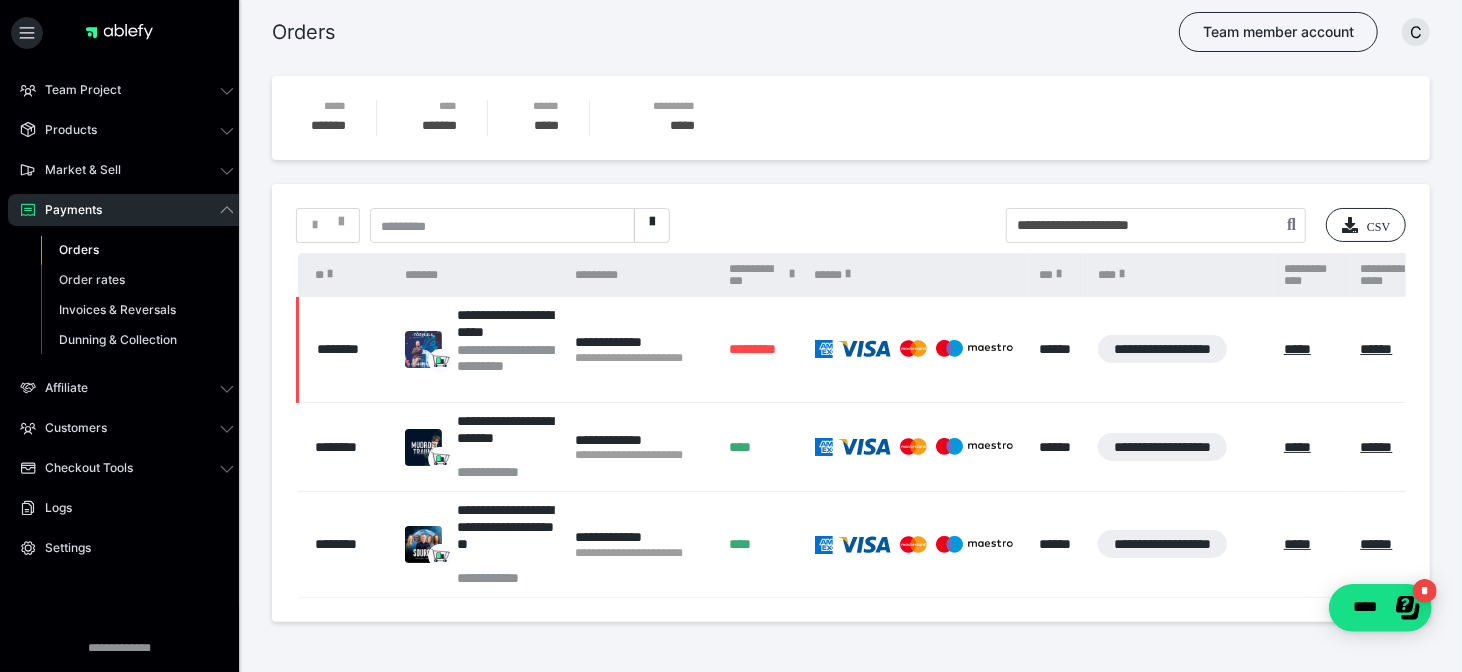 click on "* ********* CSV" at bounding box center [851, 225] 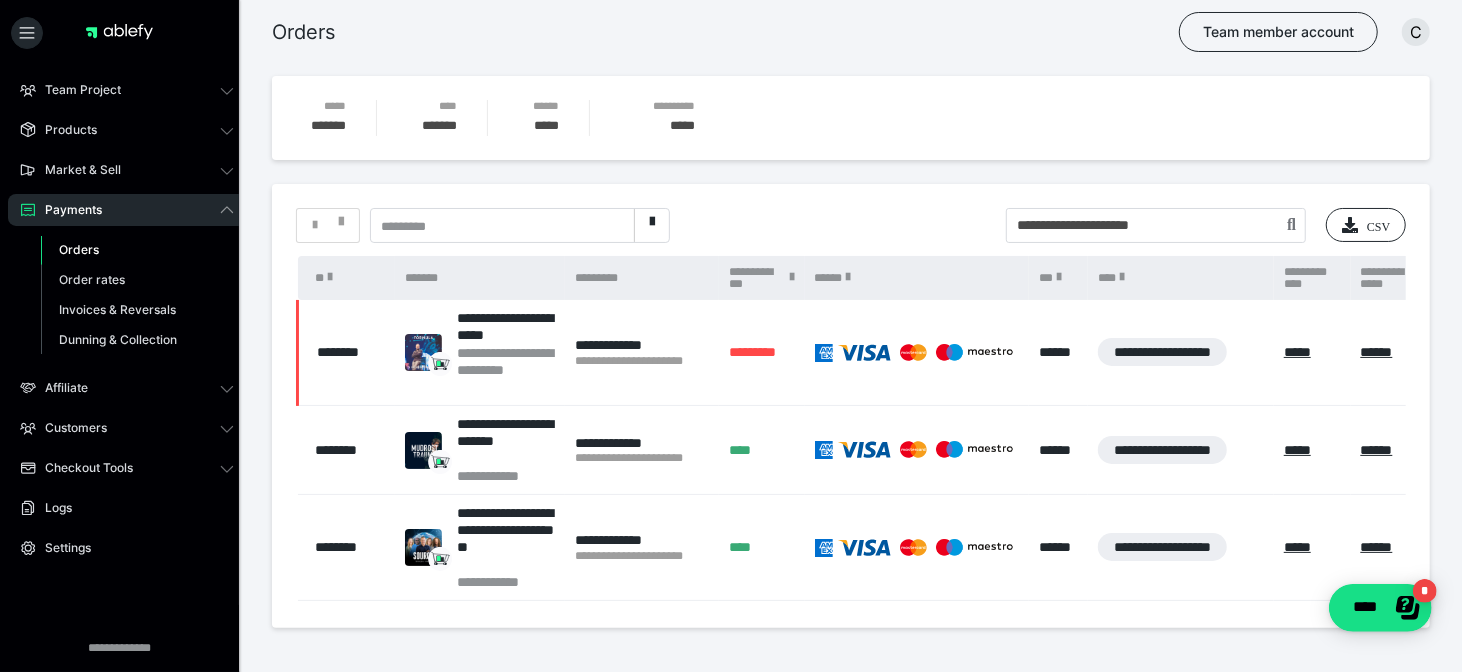 scroll, scrollTop: 0, scrollLeft: 0, axis: both 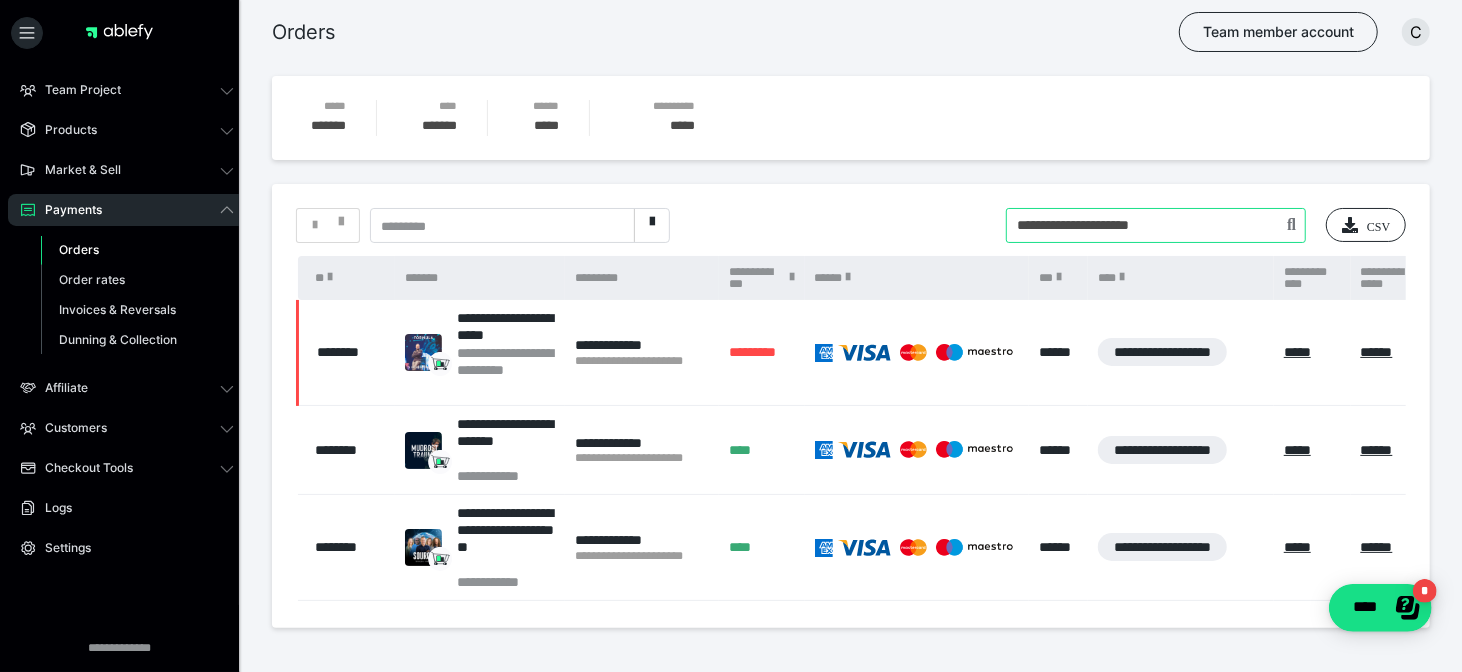 drag, startPoint x: 1221, startPoint y: 228, endPoint x: 814, endPoint y: 272, distance: 409.37146 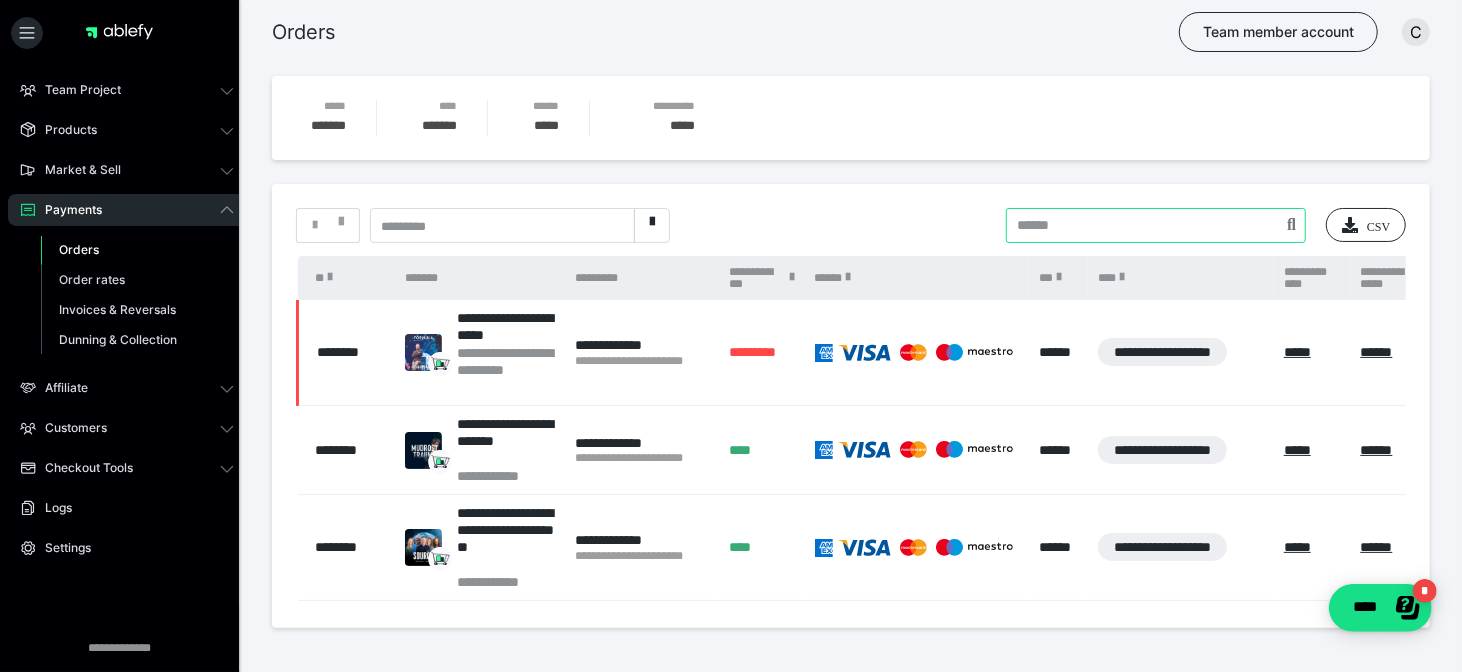 type 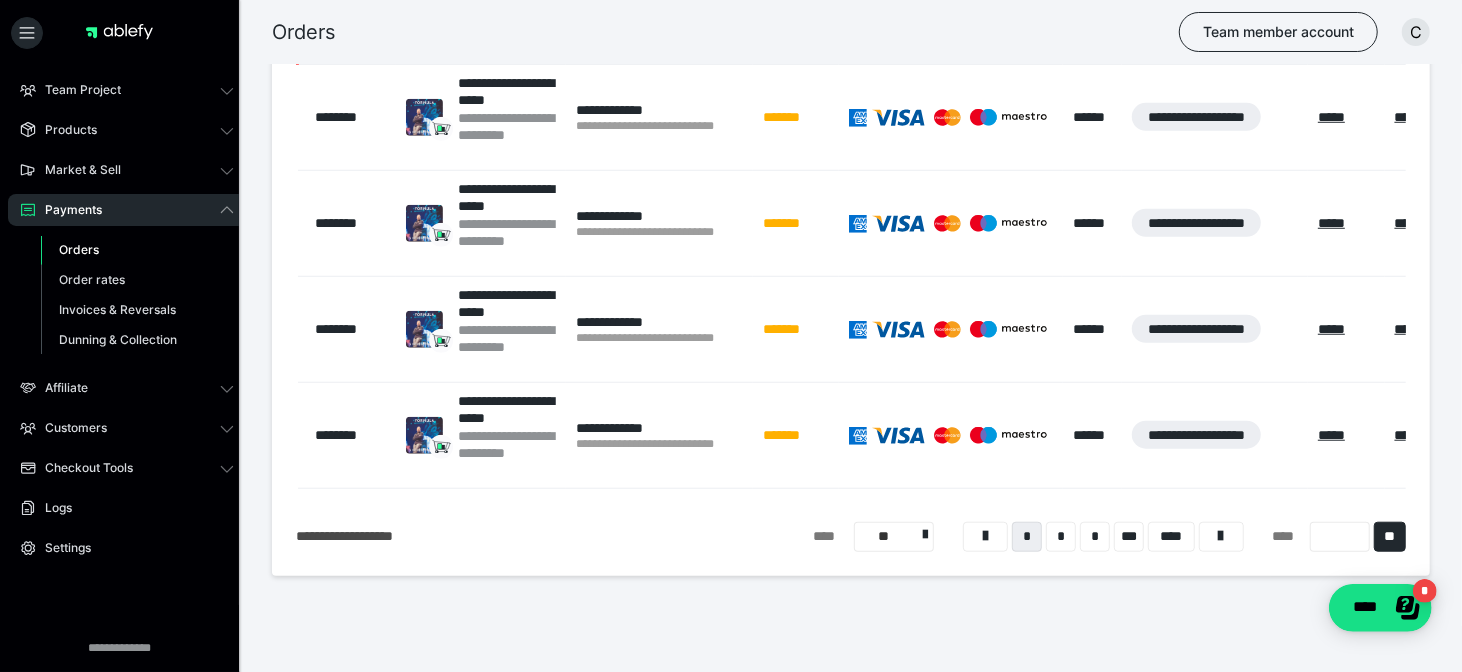 scroll, scrollTop: 926, scrollLeft: 0, axis: vertical 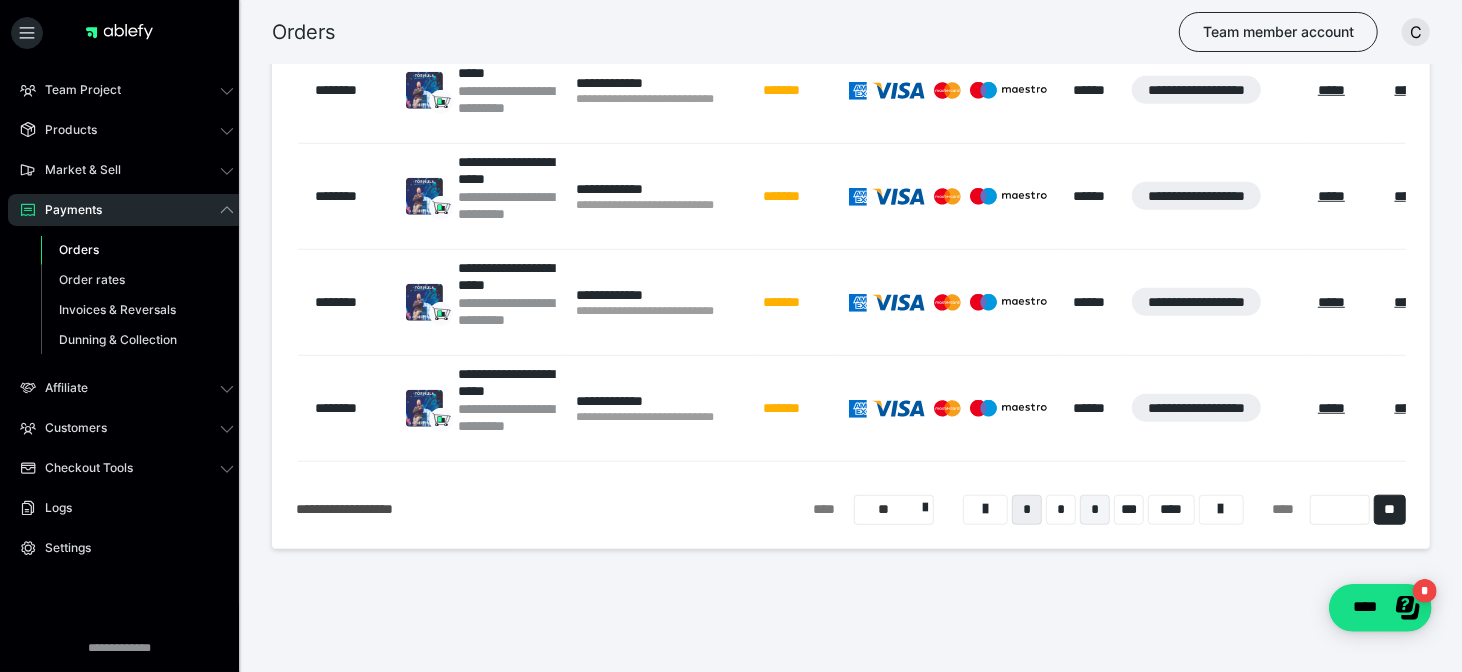 click on "*" at bounding box center [1095, 510] 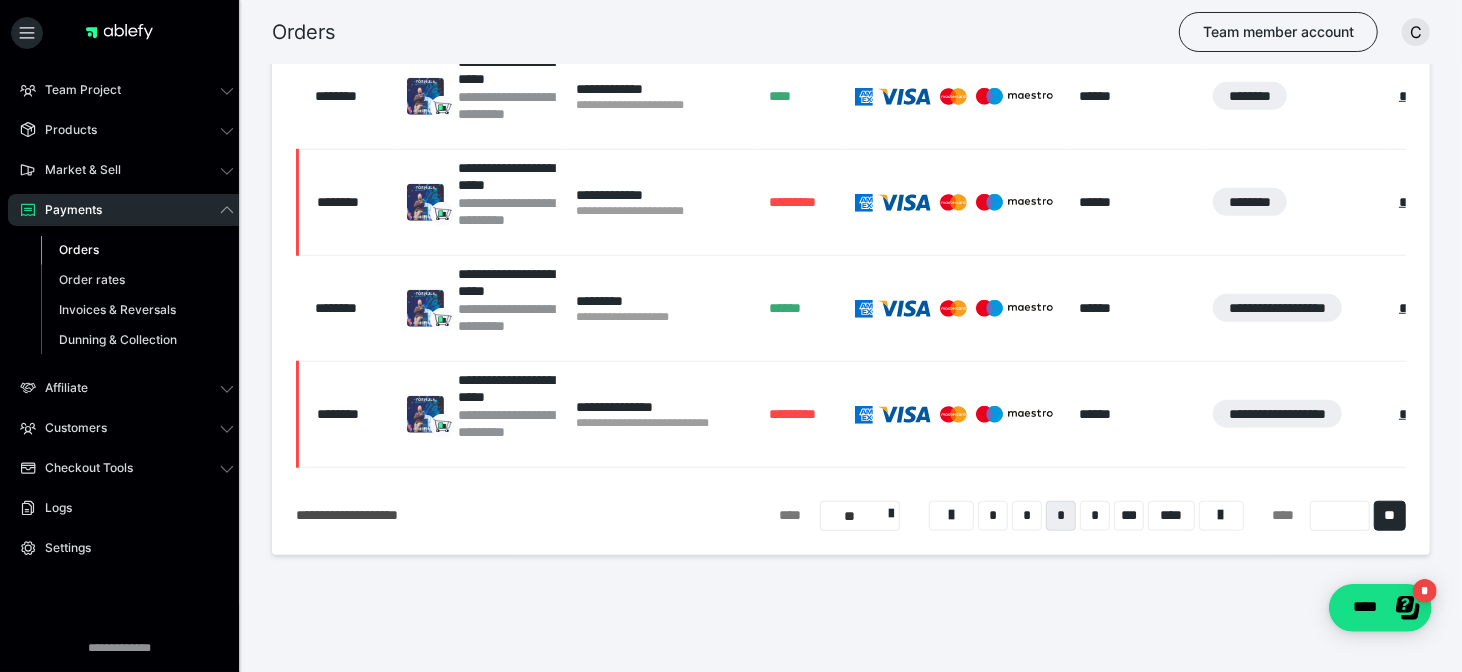 scroll, scrollTop: 909, scrollLeft: 0, axis: vertical 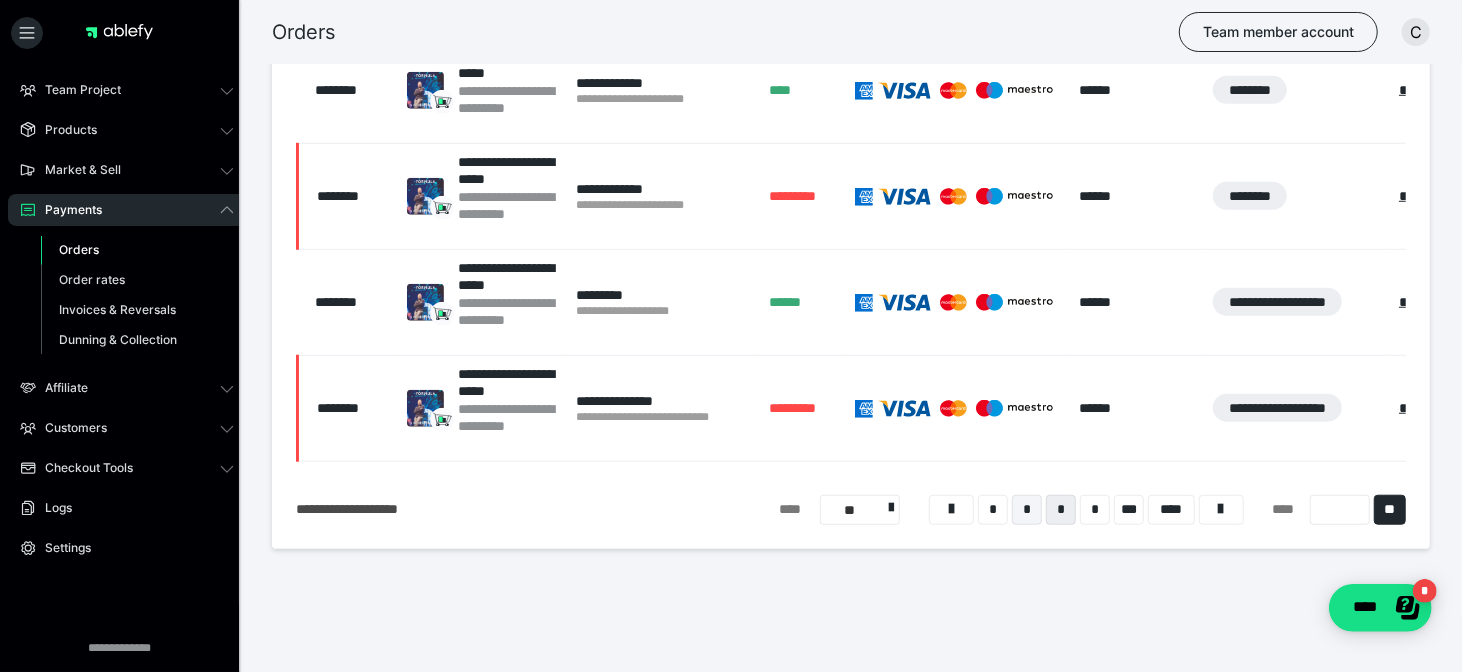 click on "*" at bounding box center (1027, 510) 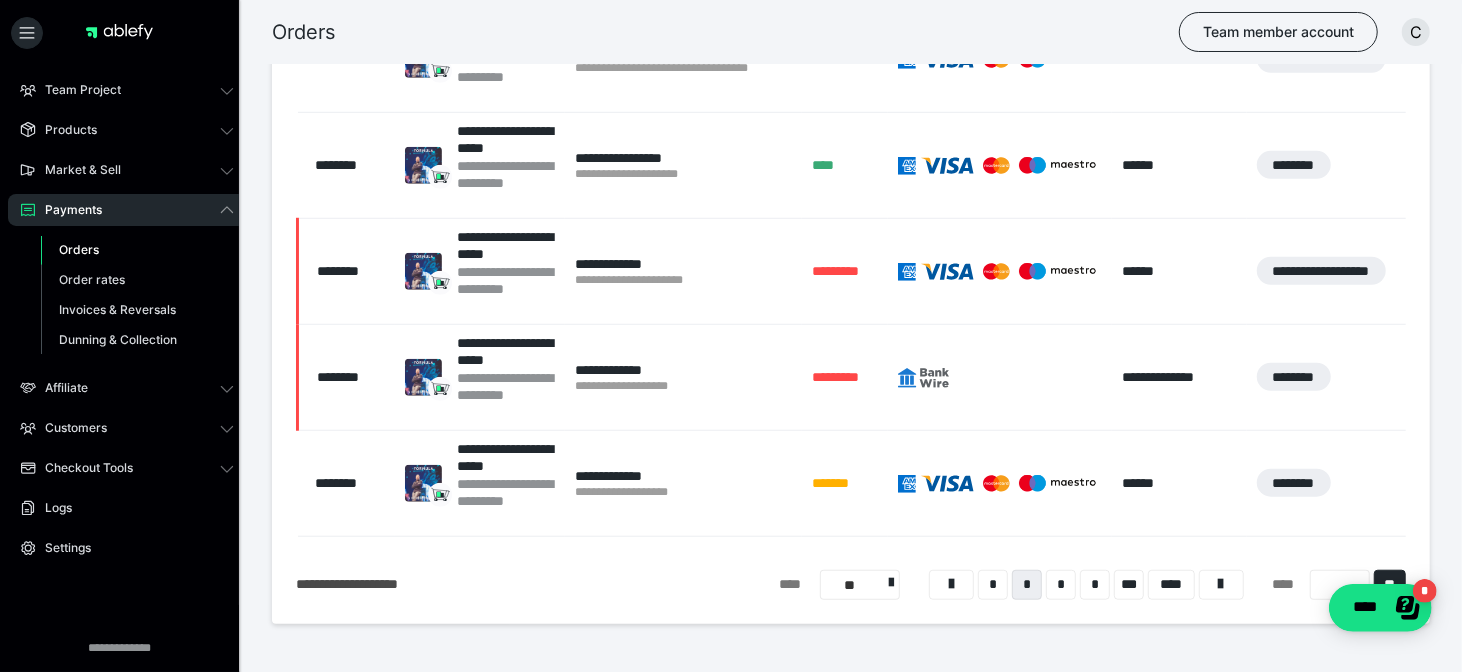 scroll, scrollTop: 841, scrollLeft: 0, axis: vertical 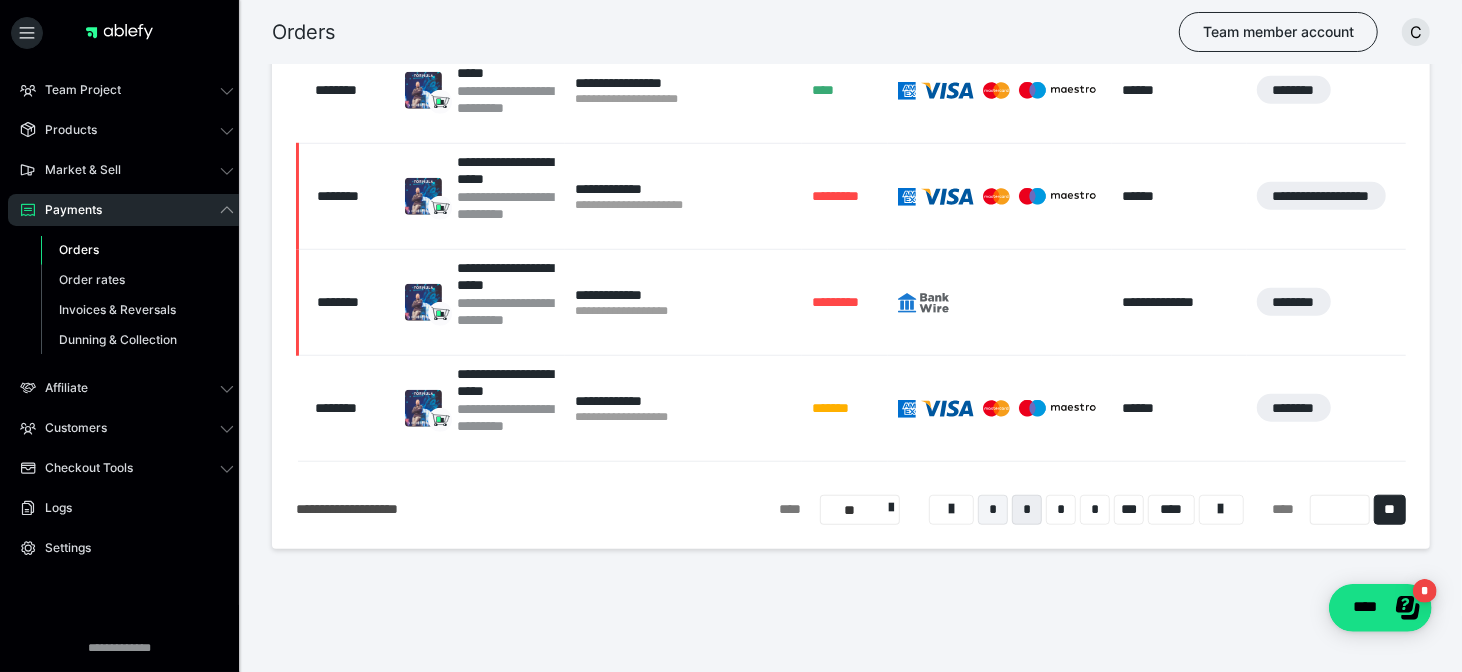 click on "*" at bounding box center [993, 510] 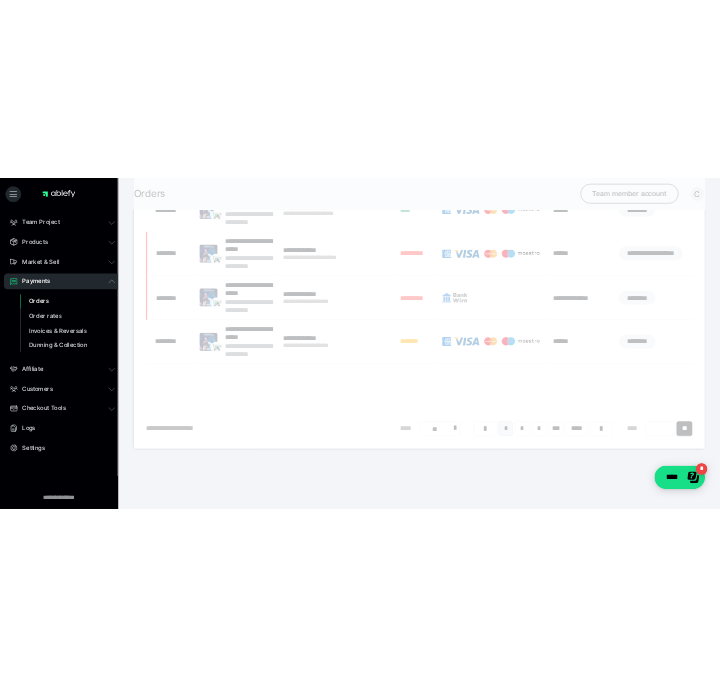 scroll, scrollTop: 123, scrollLeft: 0, axis: vertical 